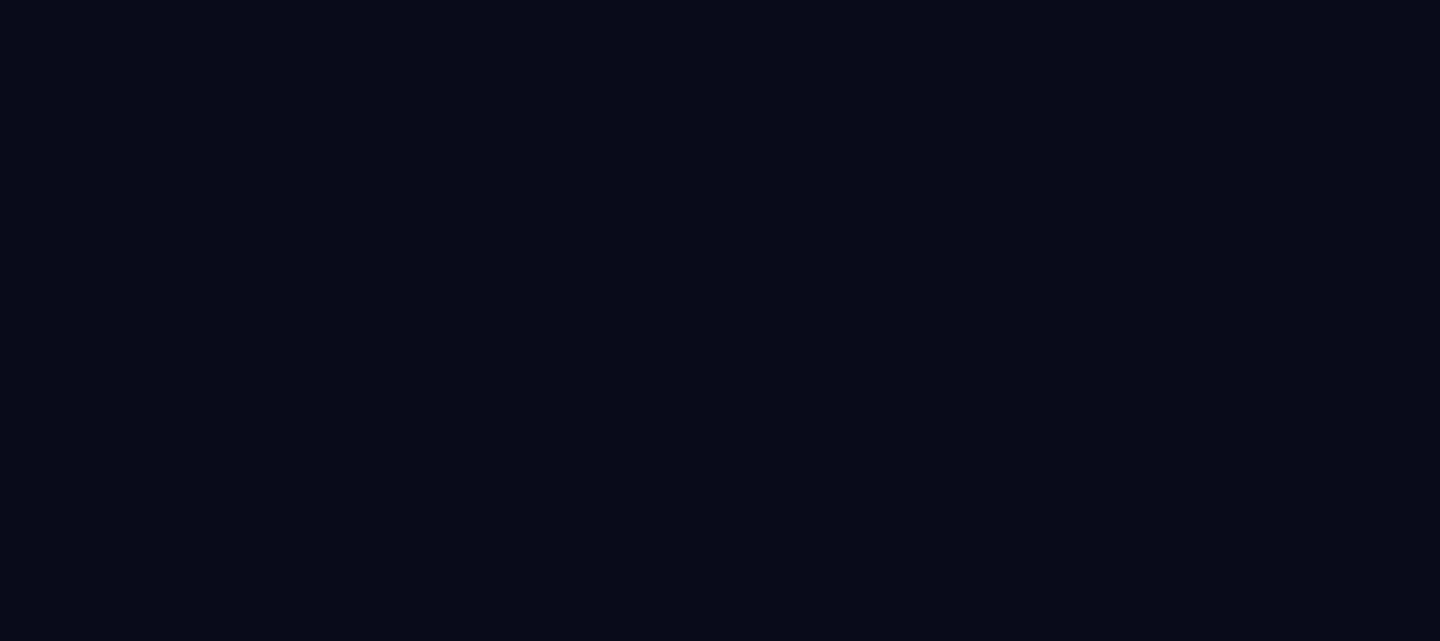 scroll, scrollTop: 0, scrollLeft: 0, axis: both 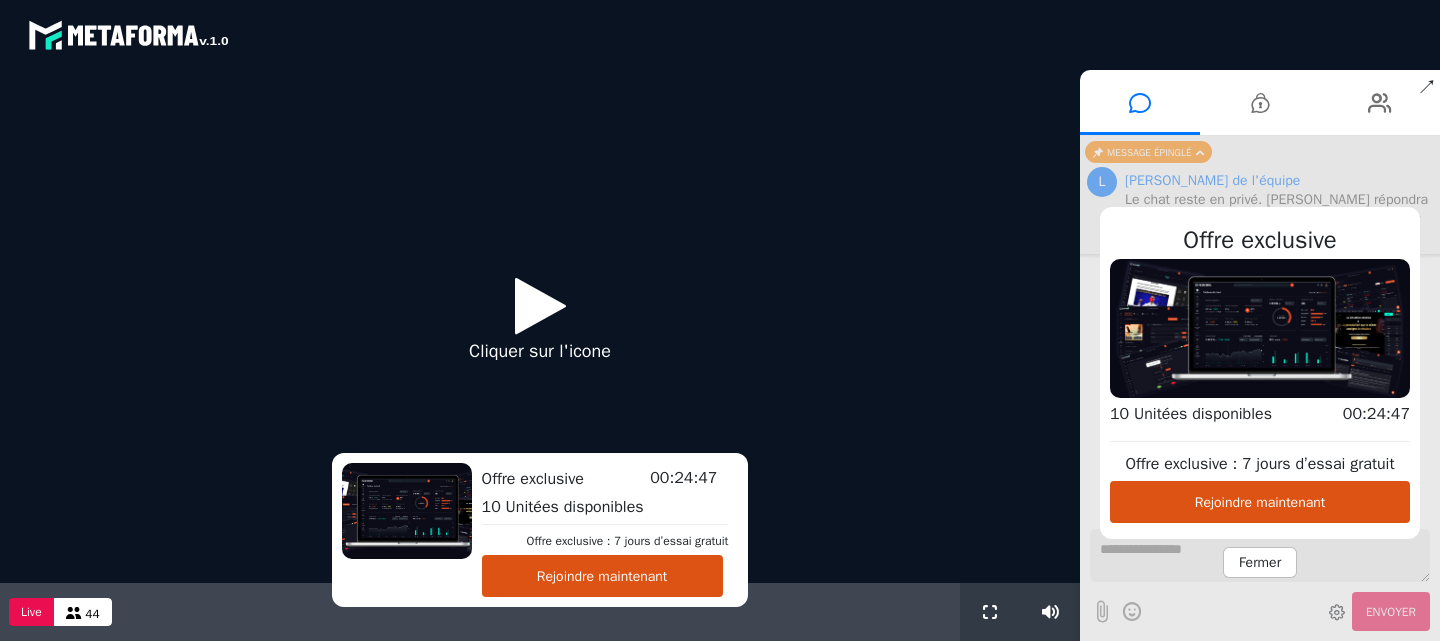 click on "Rejoindre maintenant" at bounding box center [602, 576] 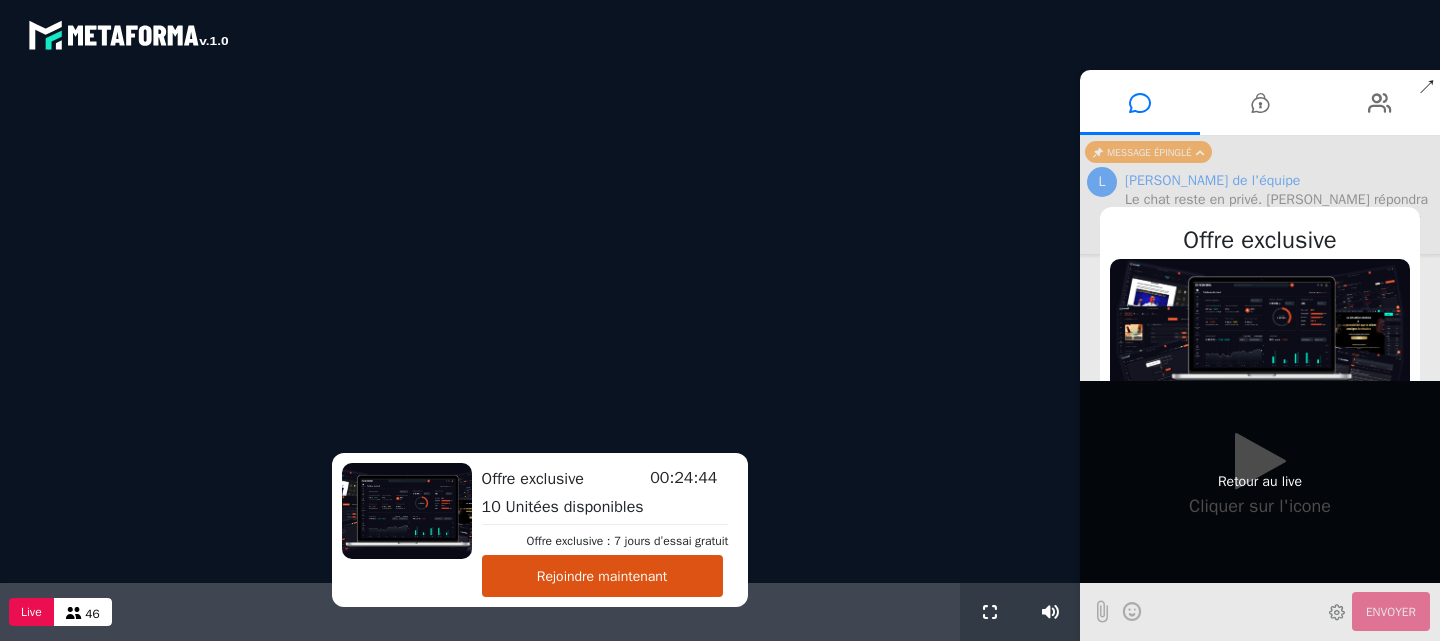 click on "Retour au live" at bounding box center (1260, 482) 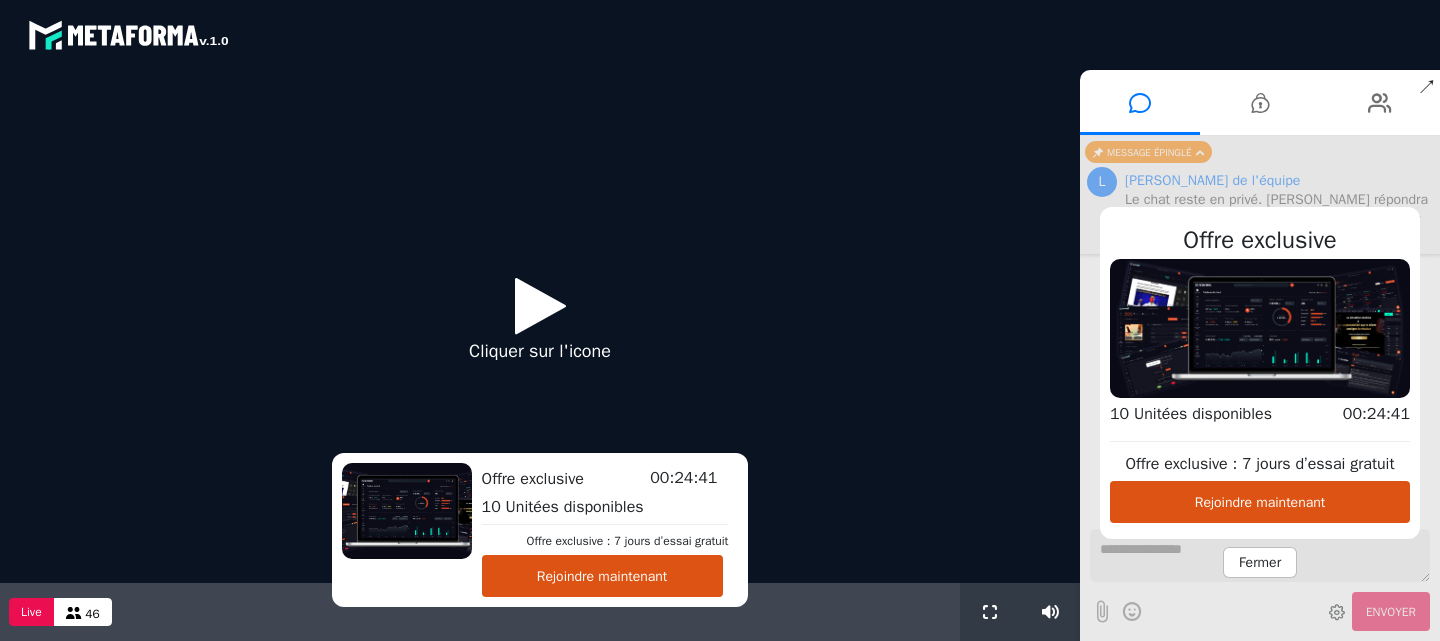 click at bounding box center (540, 305) 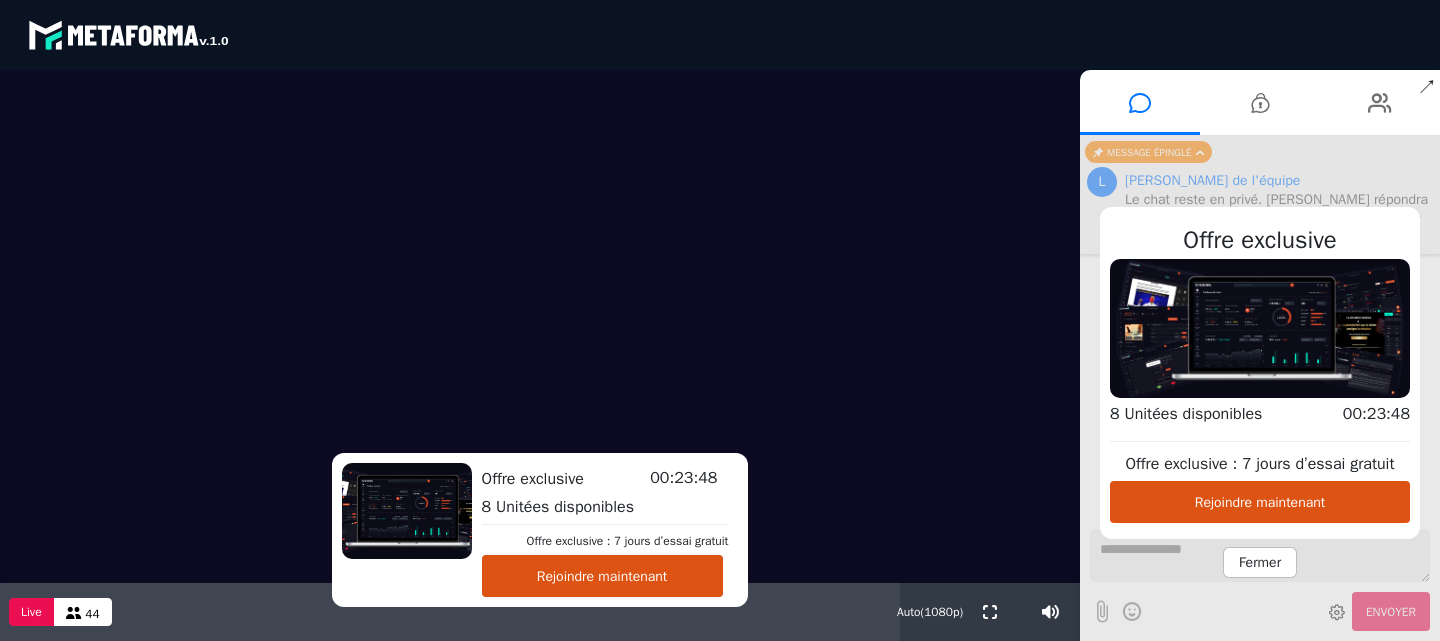 click on "Rejoindre maintenant" at bounding box center [602, 576] 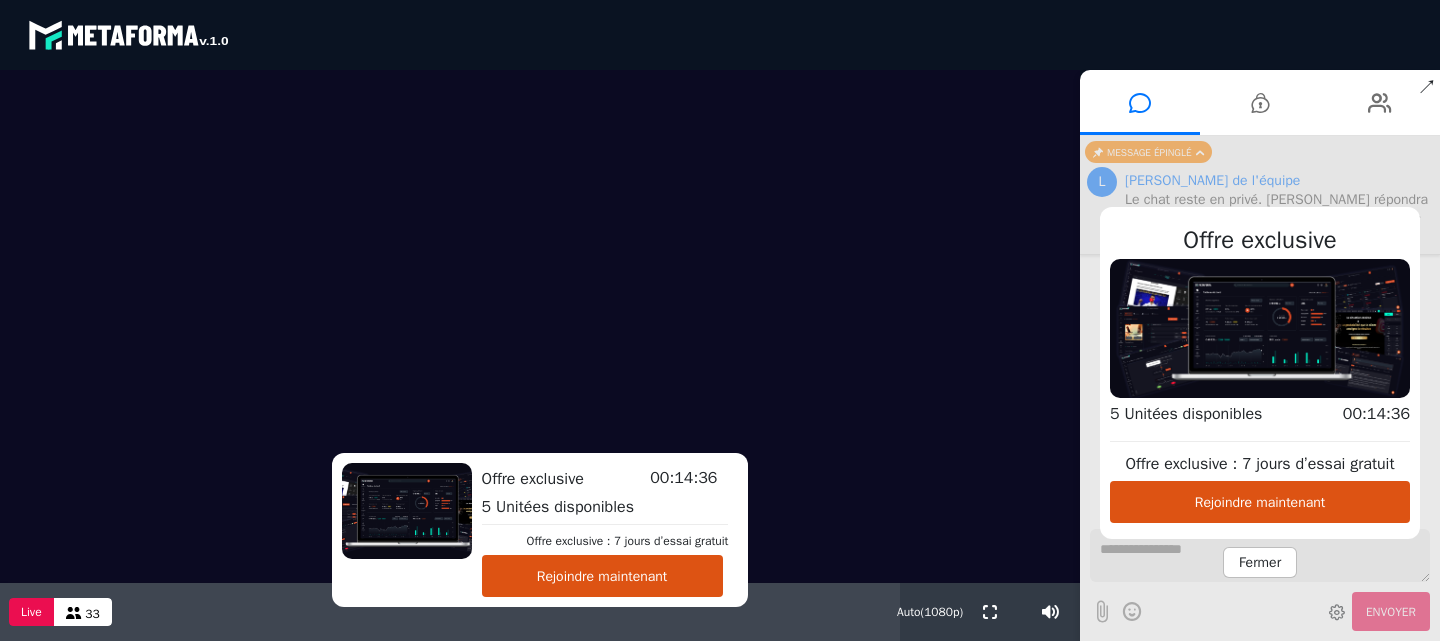 click on "Offre exclusive Offre exclusive : 7 jours d’essai gratuit Rejoindre maintenant 5    Unitées disponibles 00:14:36 Fermer" at bounding box center (1260, 388) 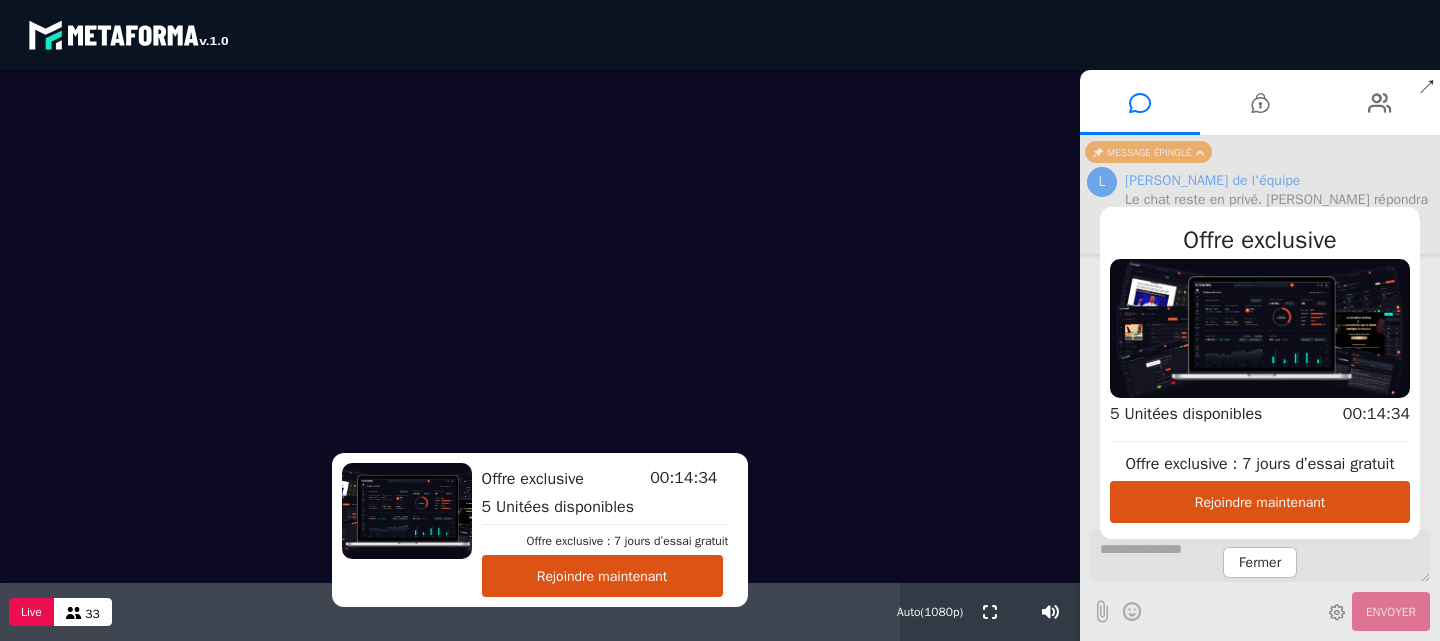 click on "Fermer" at bounding box center (1260, 562) 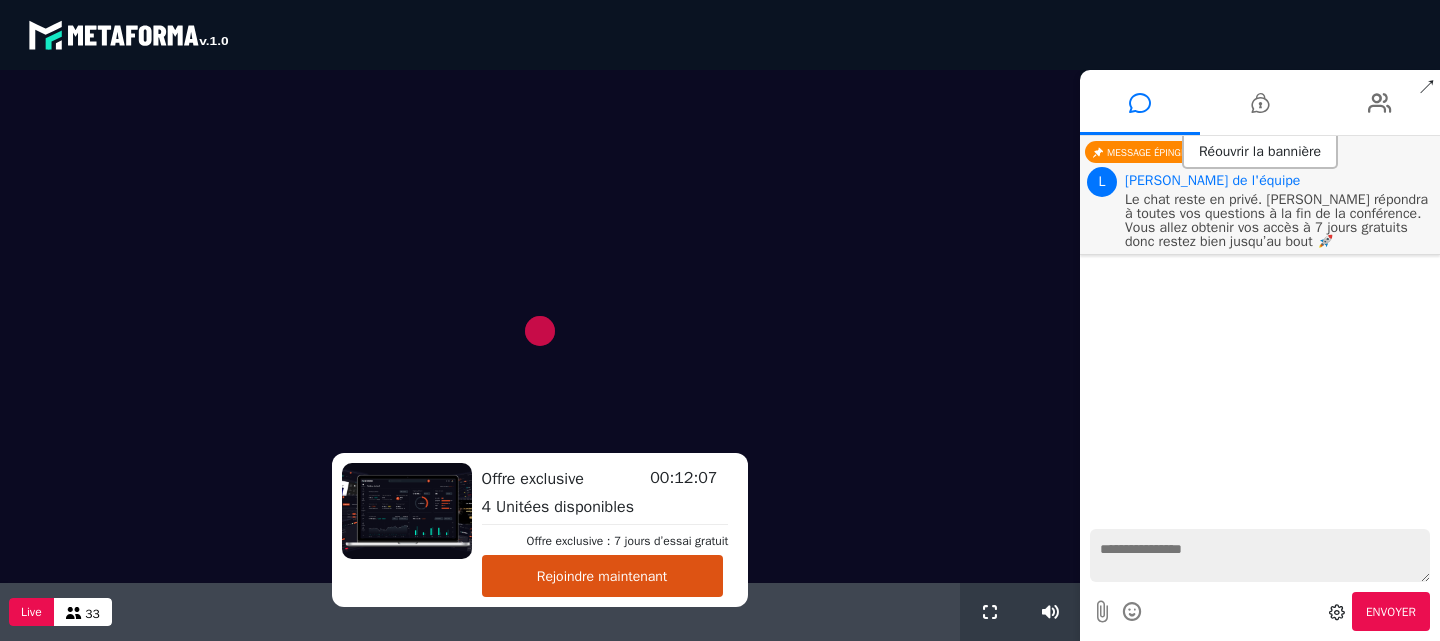 click at bounding box center [540, 326] 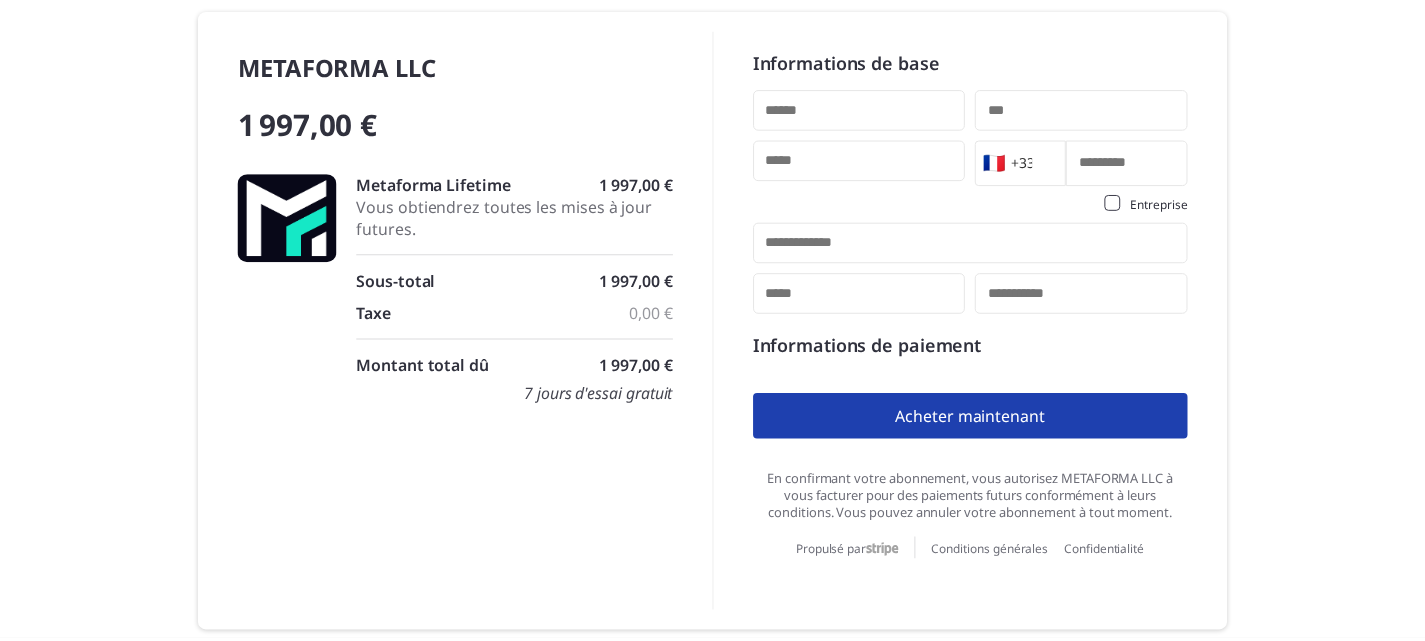 scroll, scrollTop: 0, scrollLeft: 0, axis: both 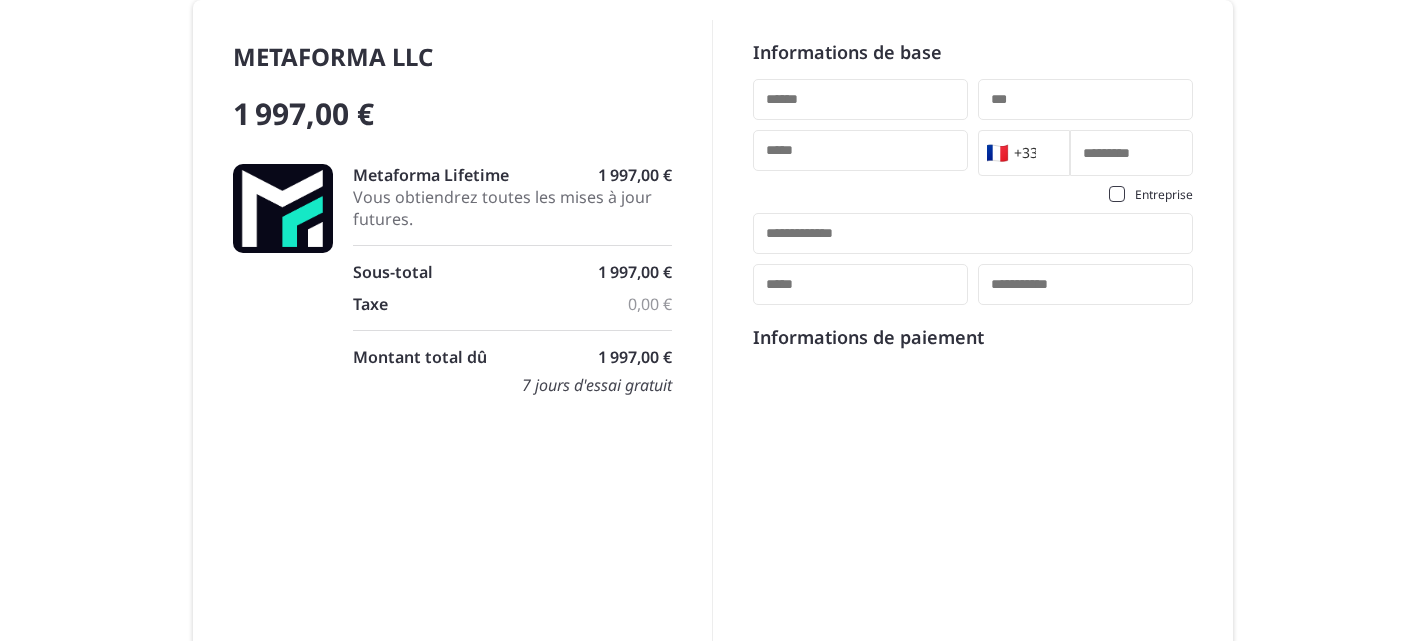 click at bounding box center [860, 99] 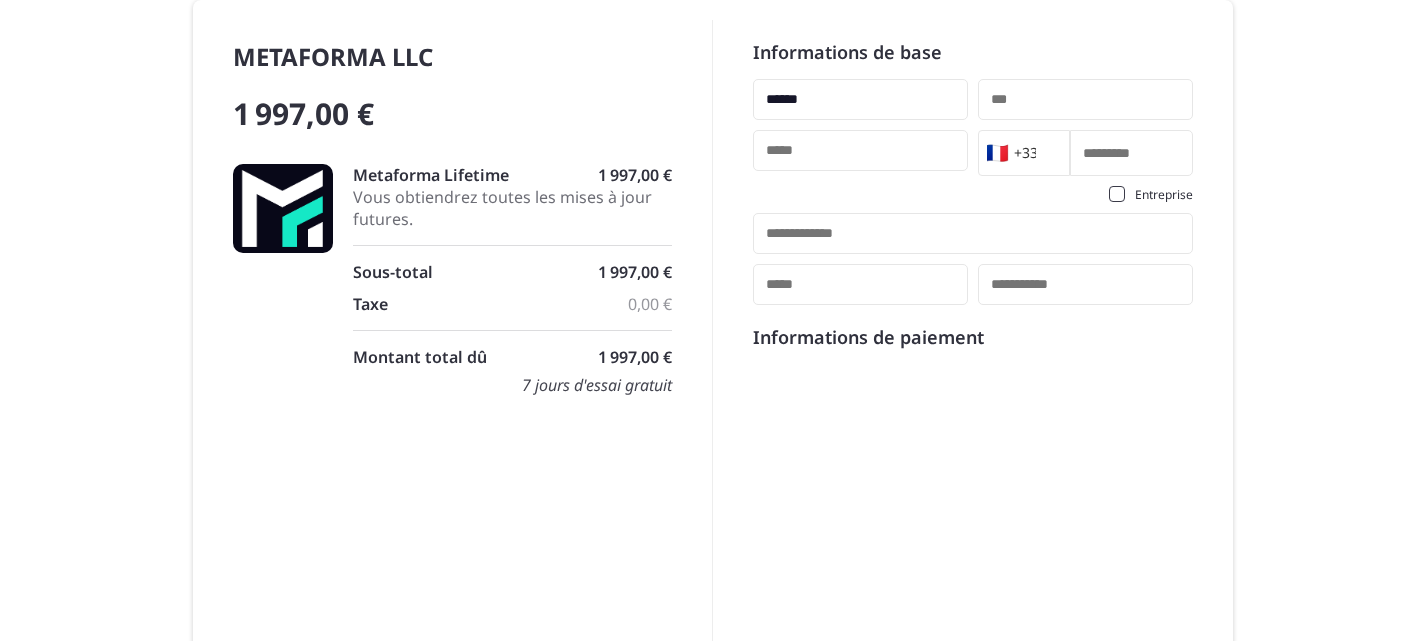 type on "*****" 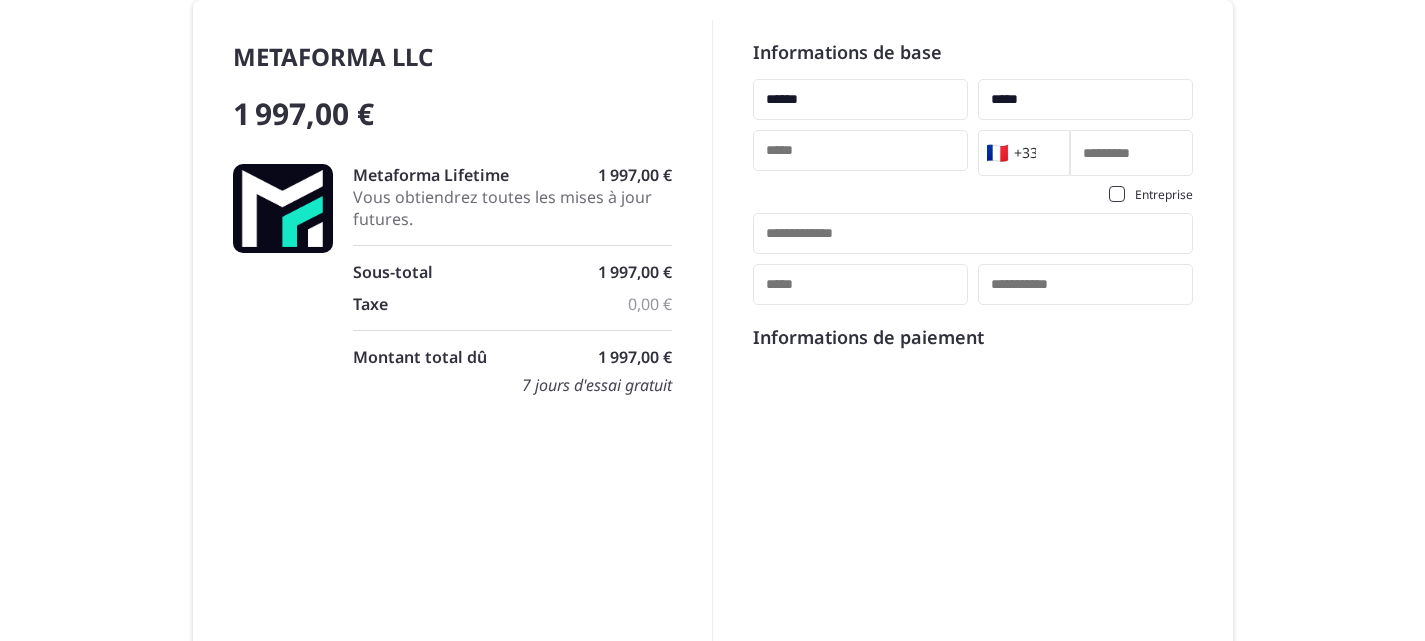 type on "**********" 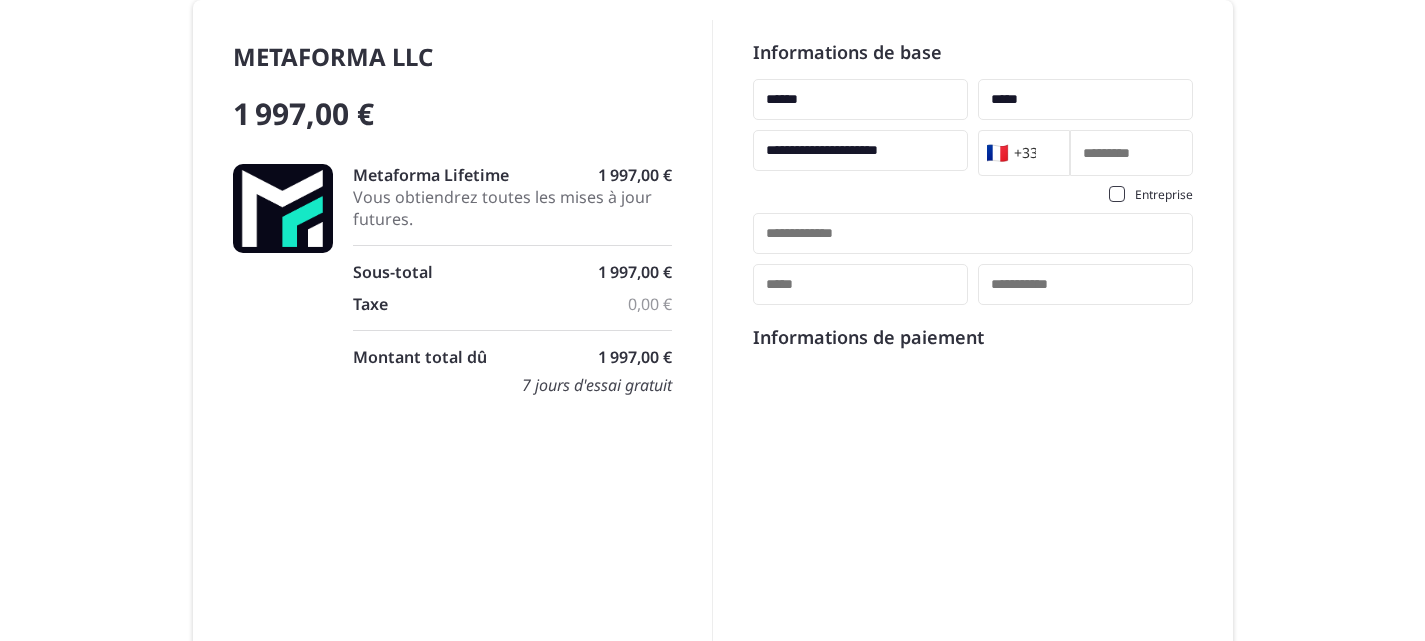 type on "*********" 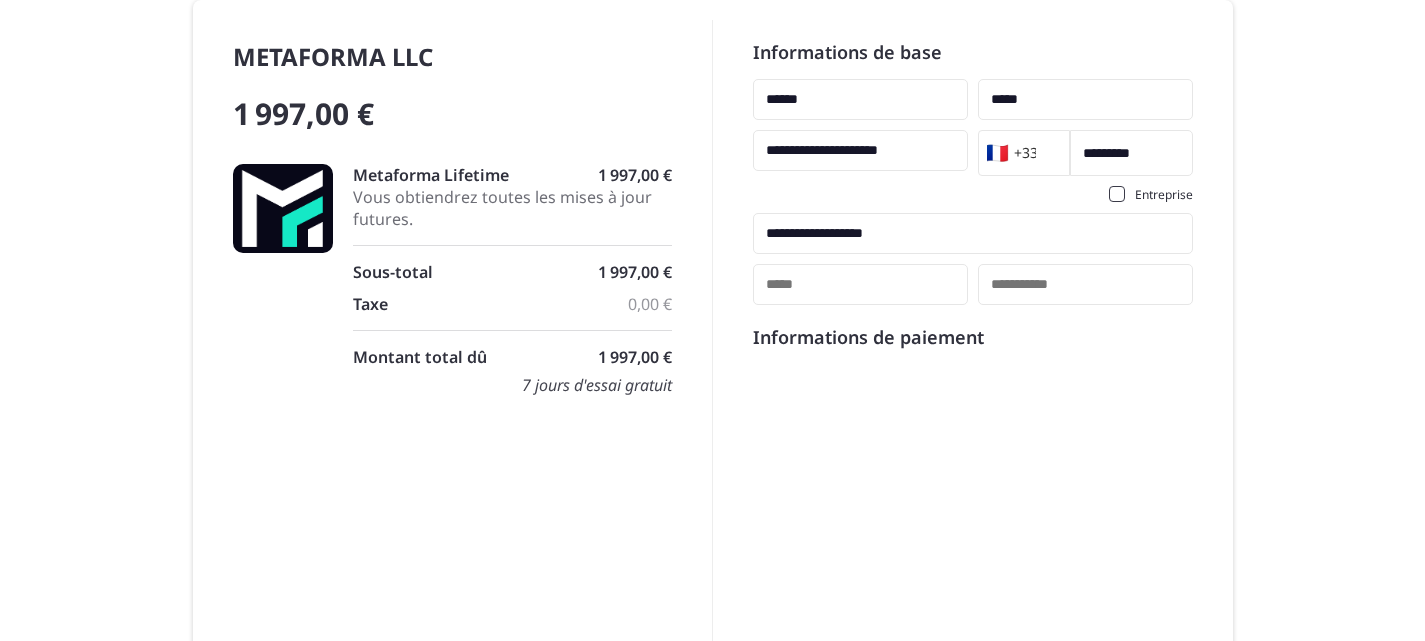 type on "**********" 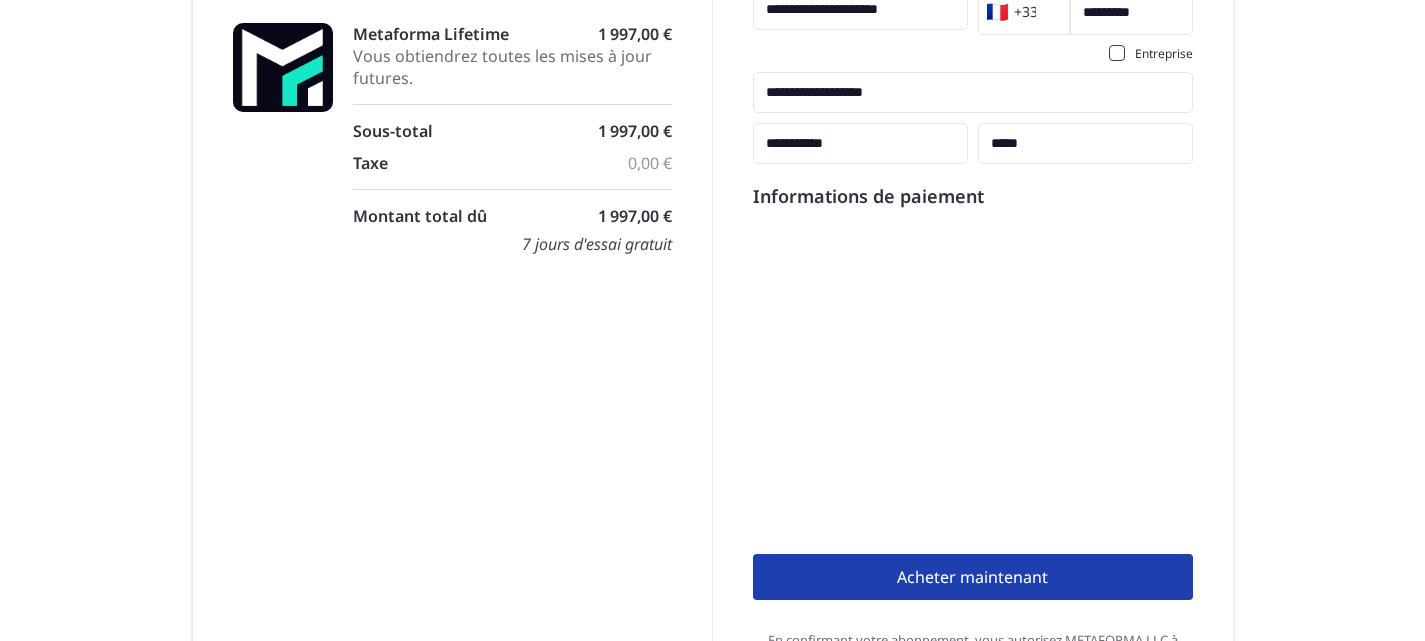 scroll, scrollTop: 199, scrollLeft: 0, axis: vertical 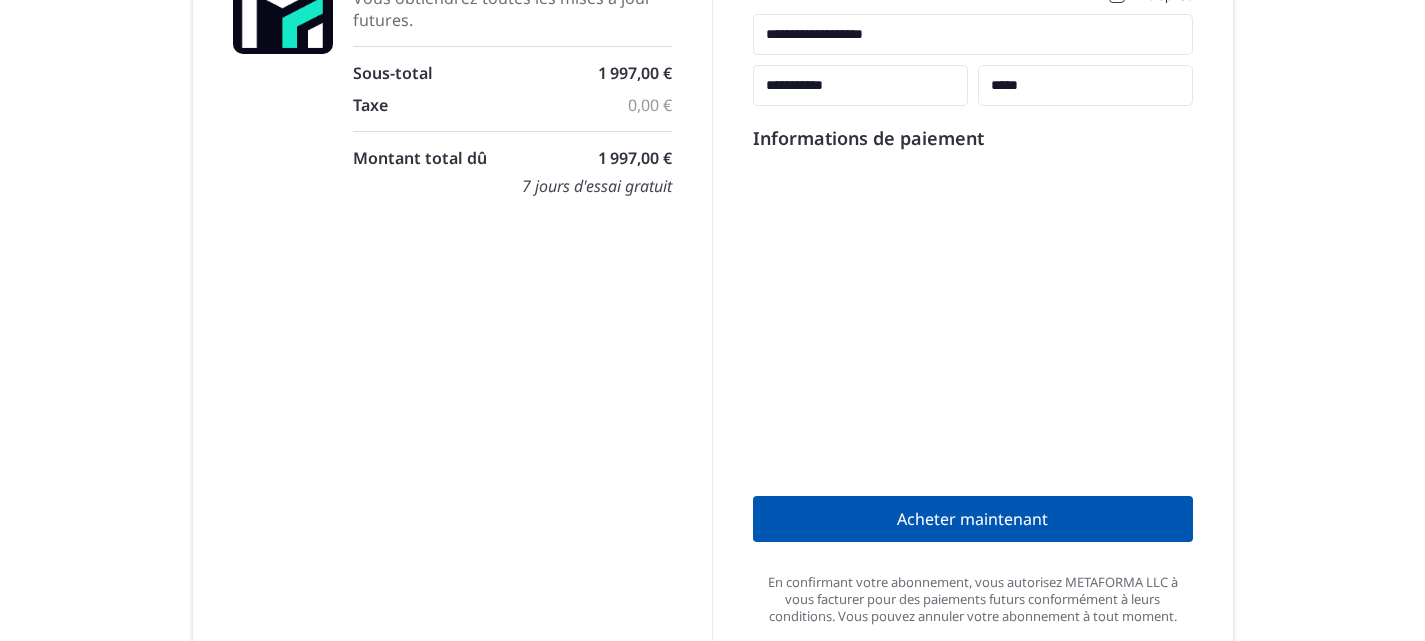 click on "Acheter maintenant" at bounding box center [973, 519] 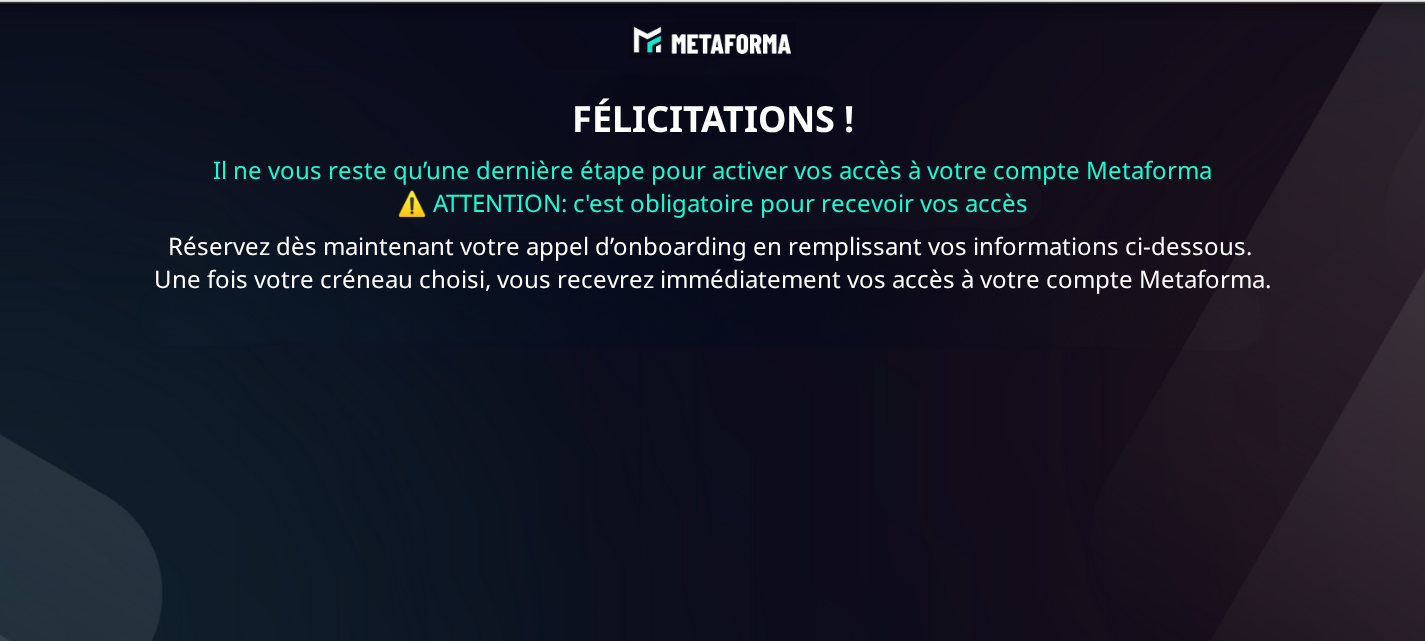 scroll, scrollTop: 0, scrollLeft: 0, axis: both 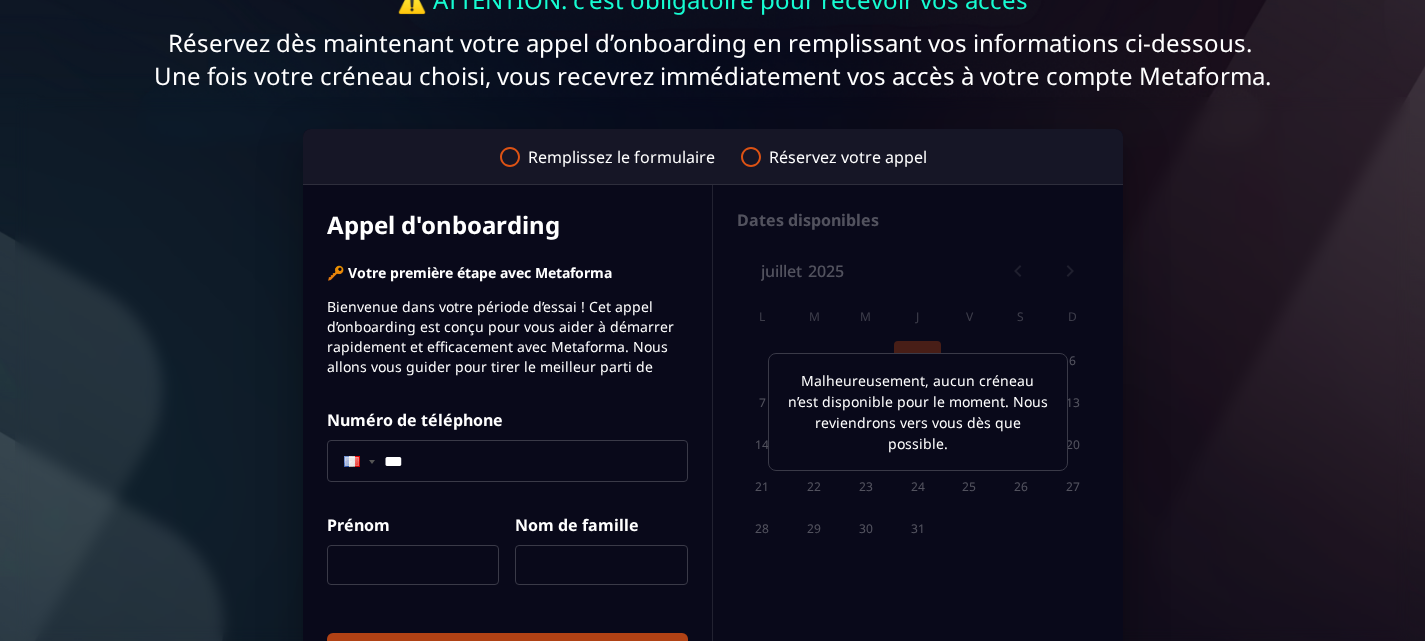 click on "***" 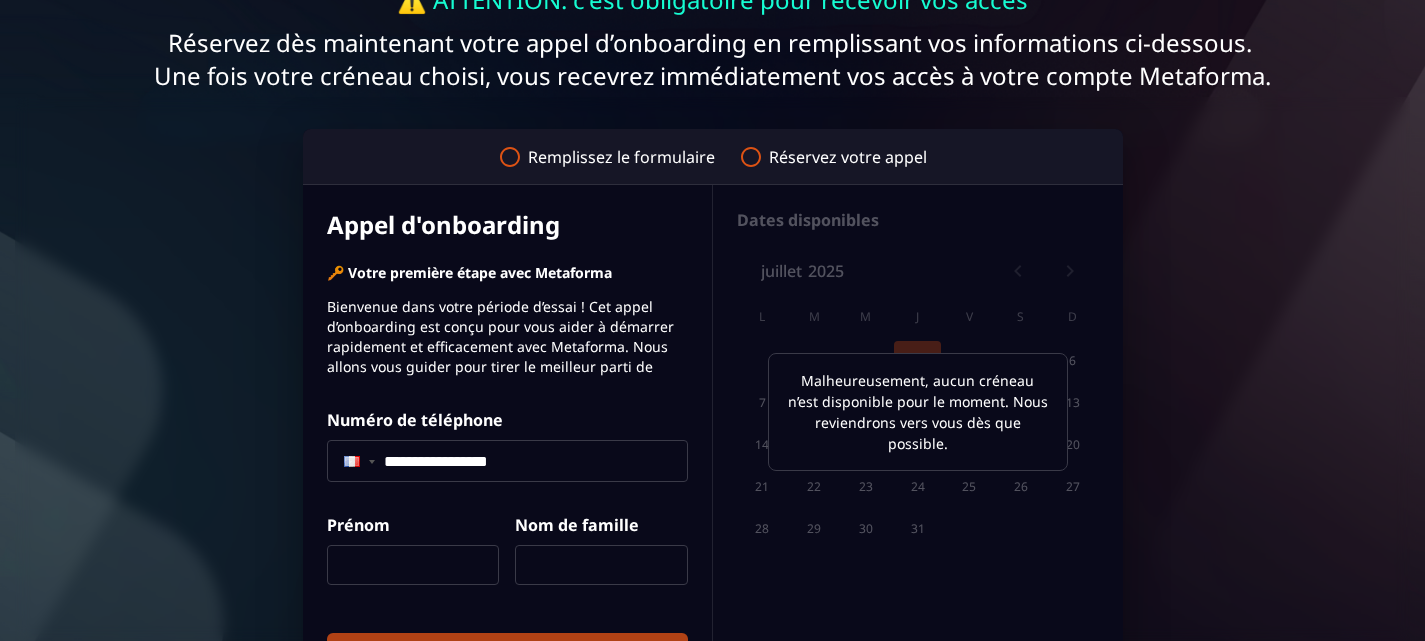 type on "******" 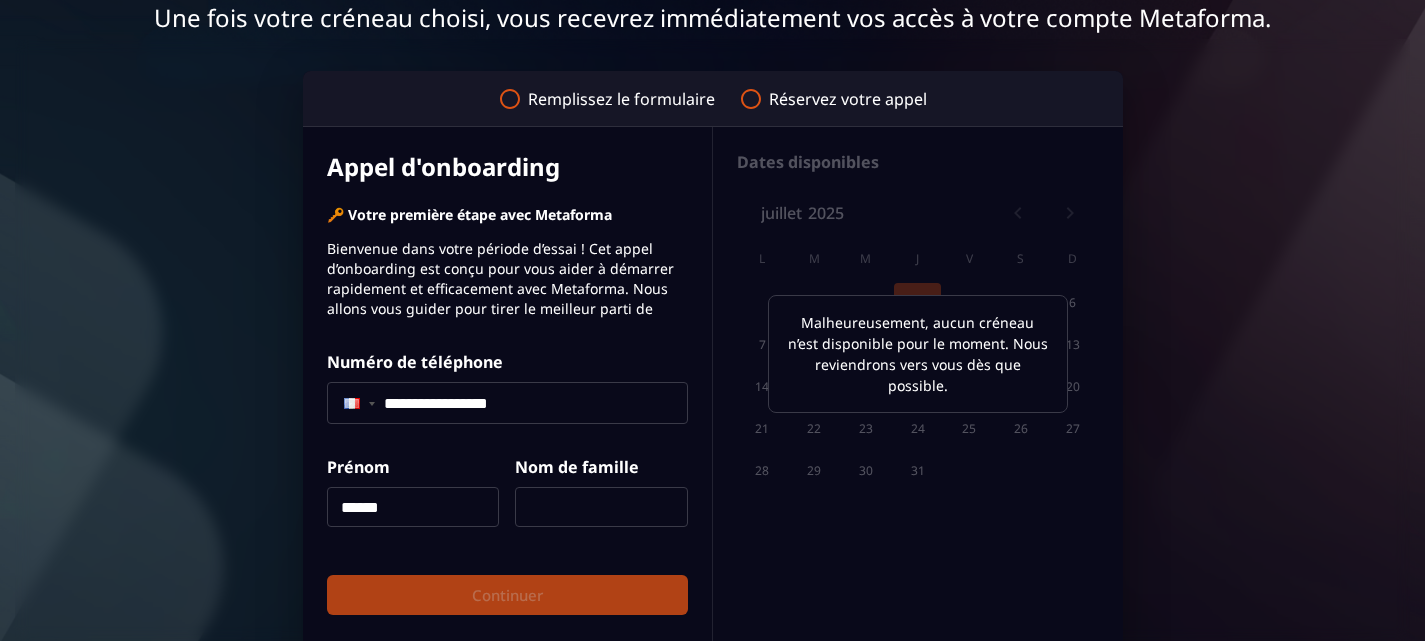 scroll, scrollTop: 266, scrollLeft: 0, axis: vertical 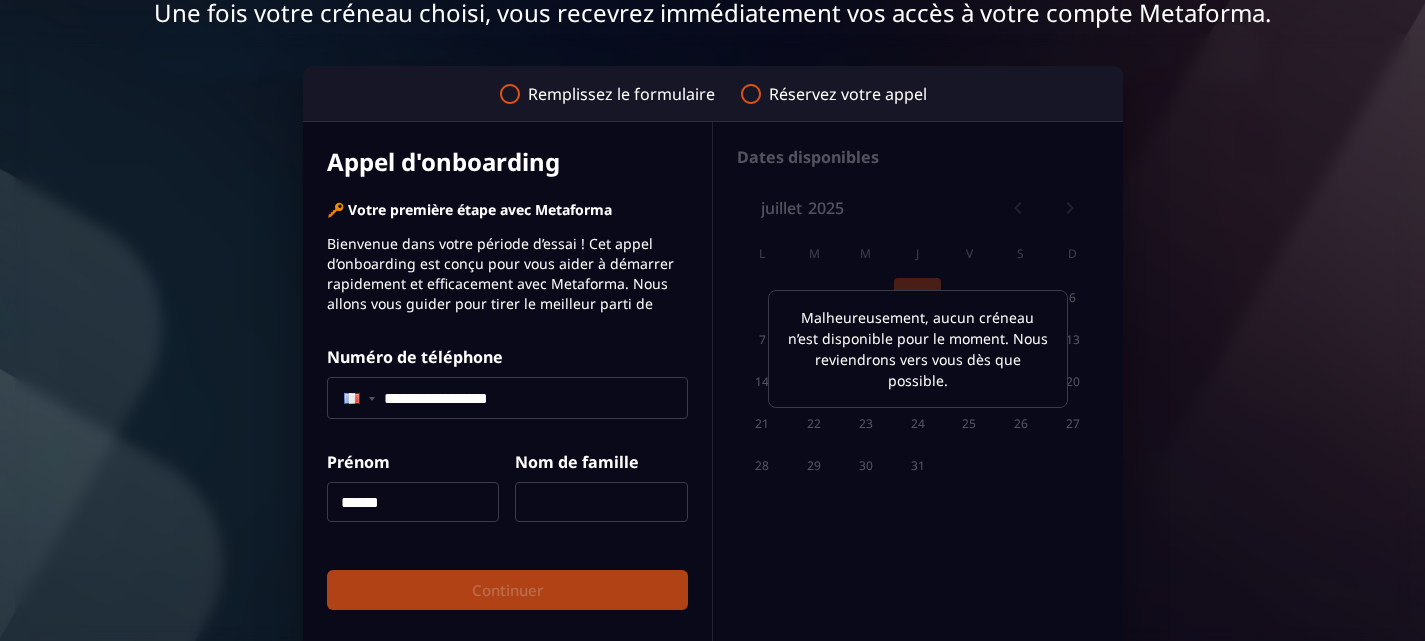click at bounding box center (601, 502) 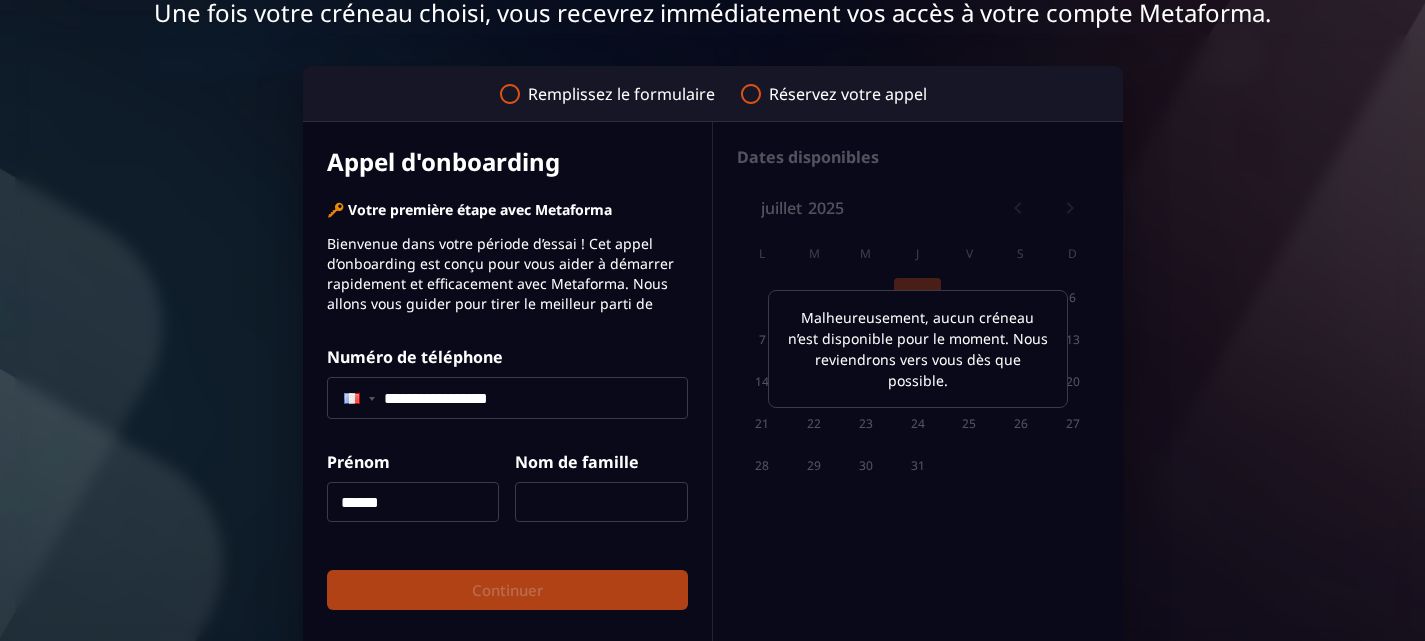 type on "*****" 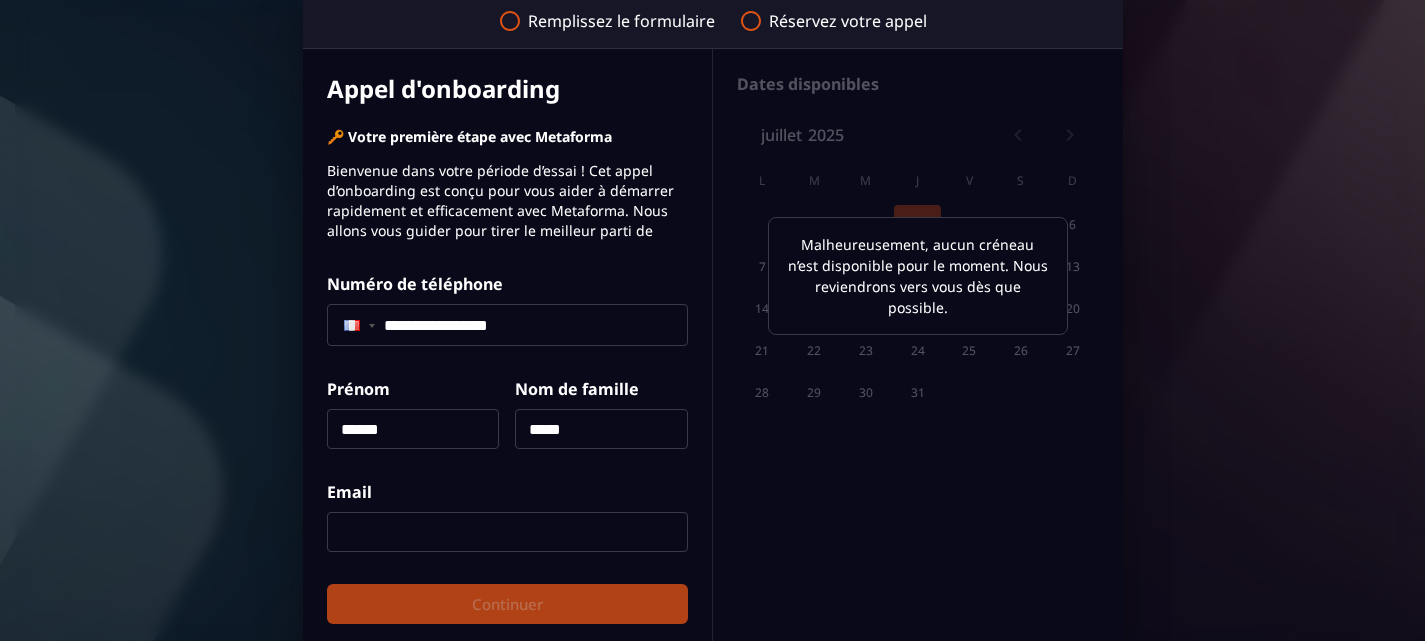 scroll, scrollTop: 345, scrollLeft: 0, axis: vertical 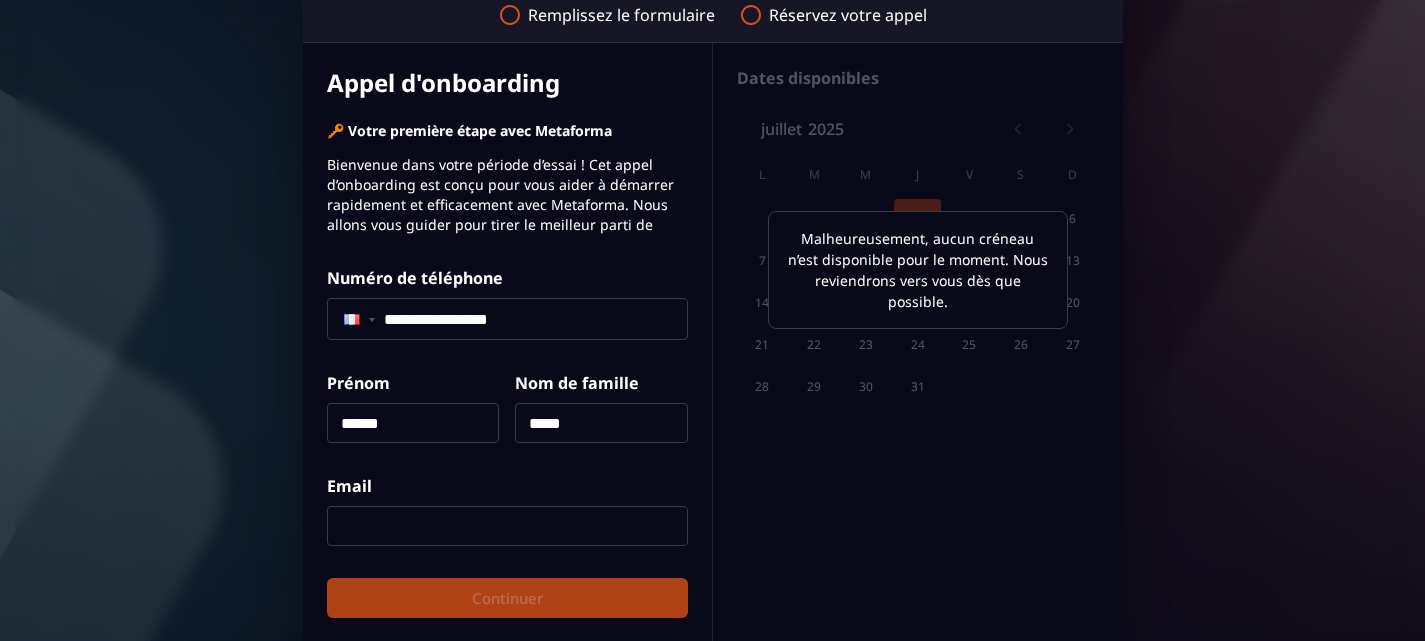 click at bounding box center [507, 527] 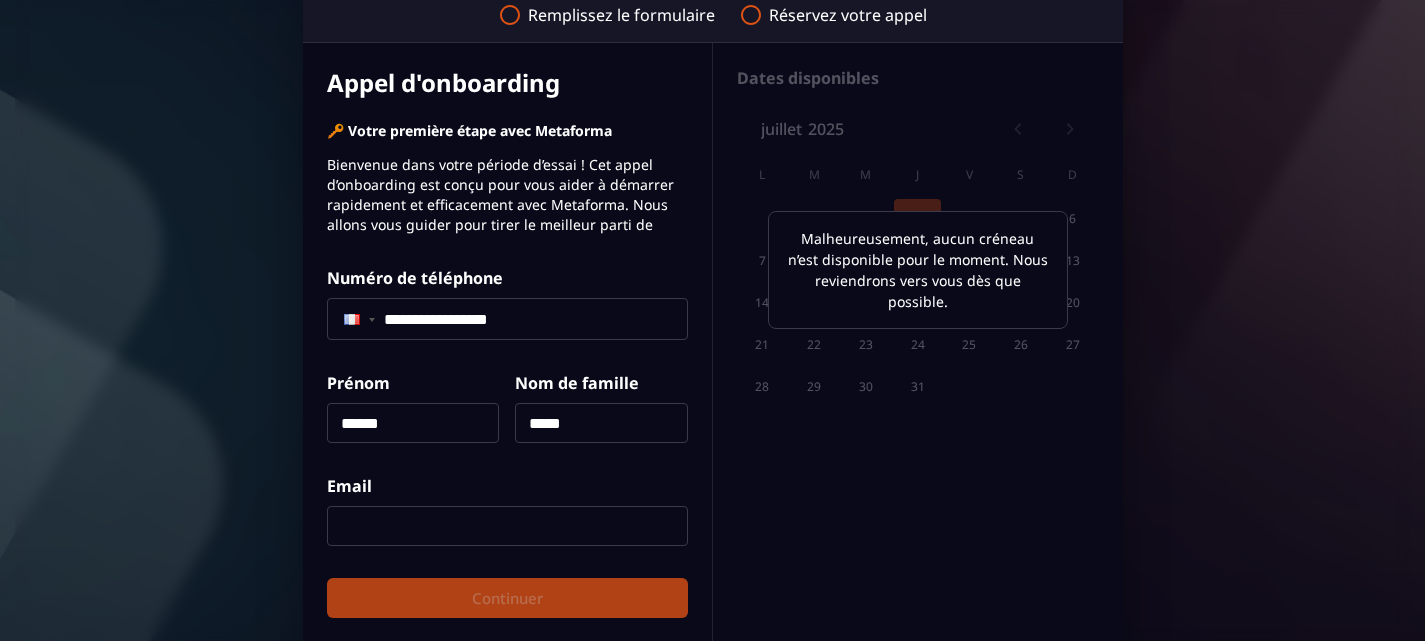 type on "**********" 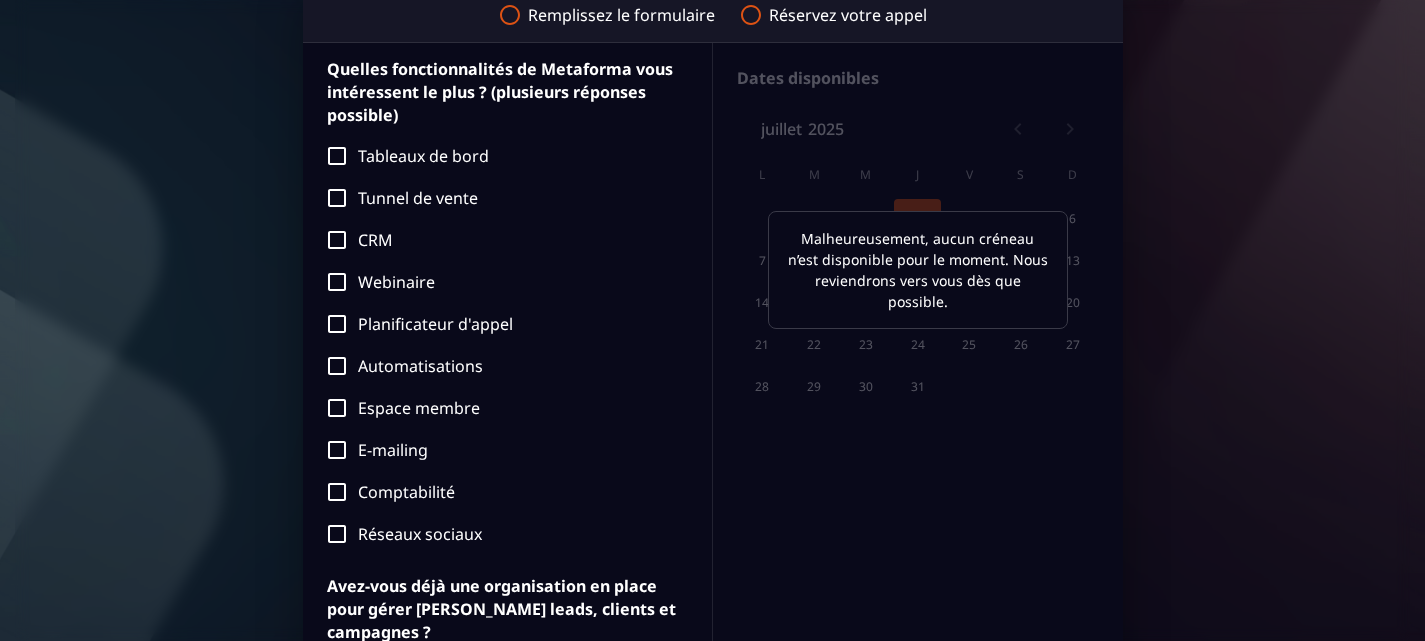scroll, scrollTop: 521, scrollLeft: 0, axis: vertical 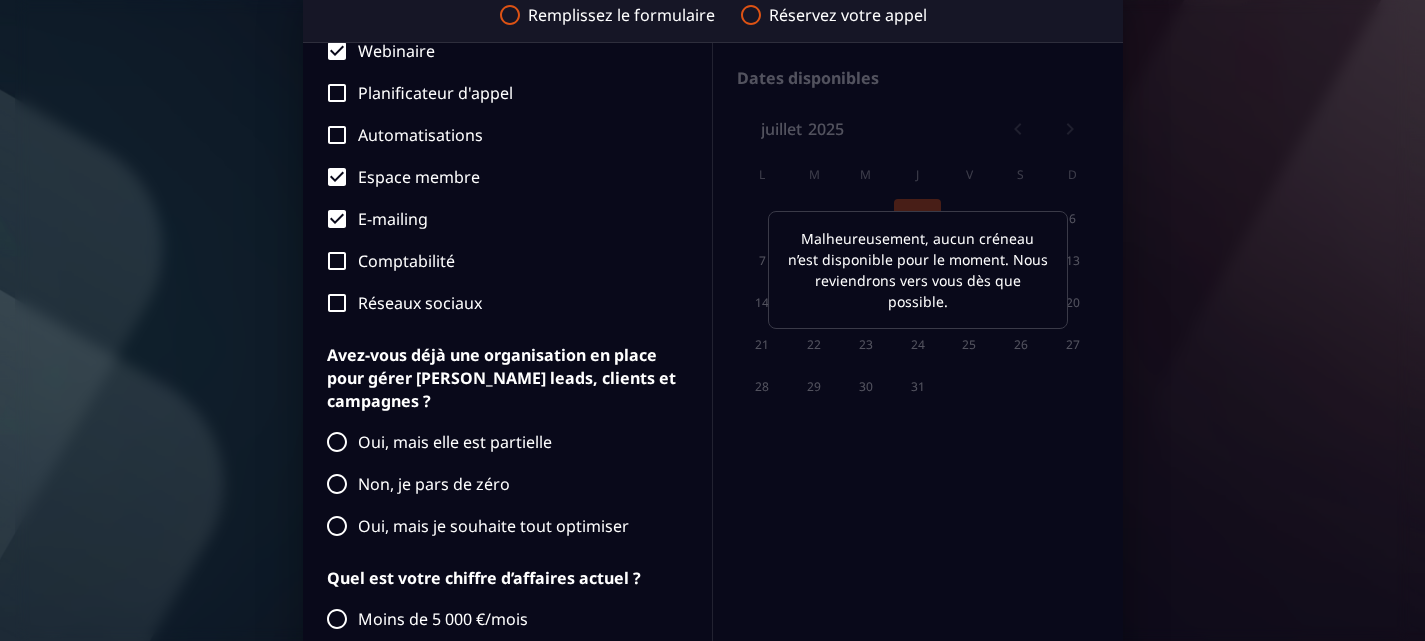 click on "Oui, mais elle est partielle" at bounding box center [502, 443] 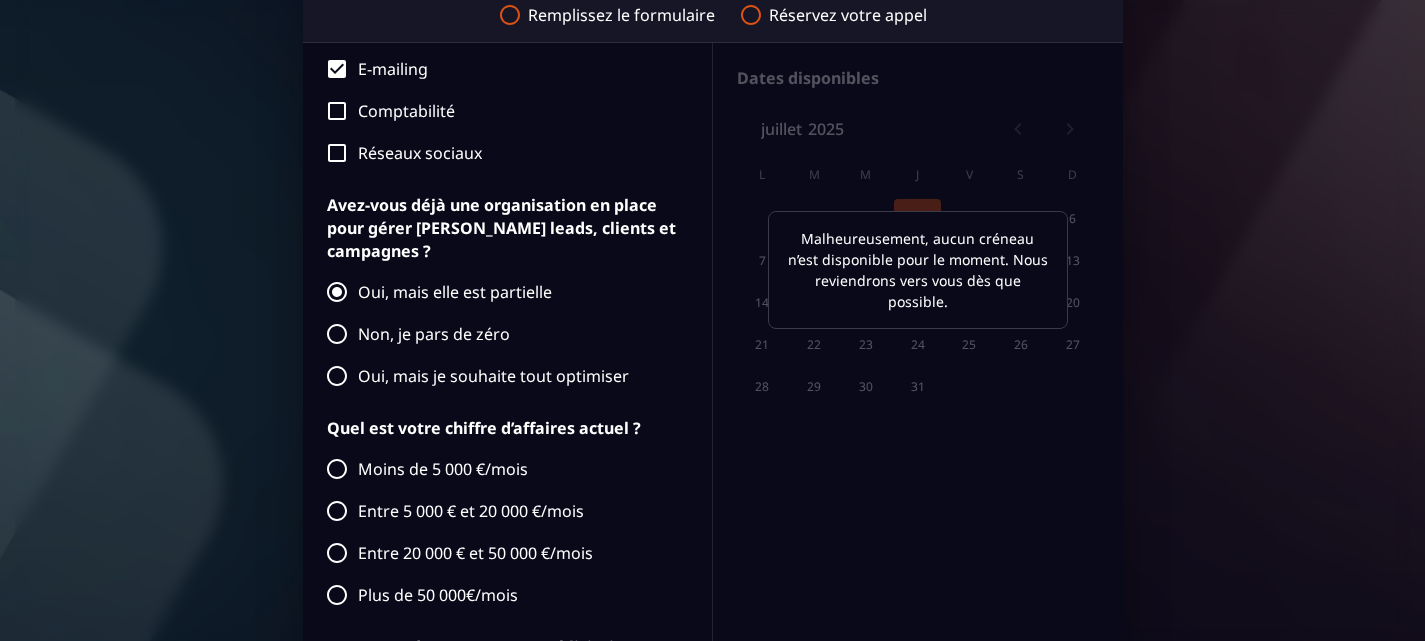scroll, scrollTop: 902, scrollLeft: 0, axis: vertical 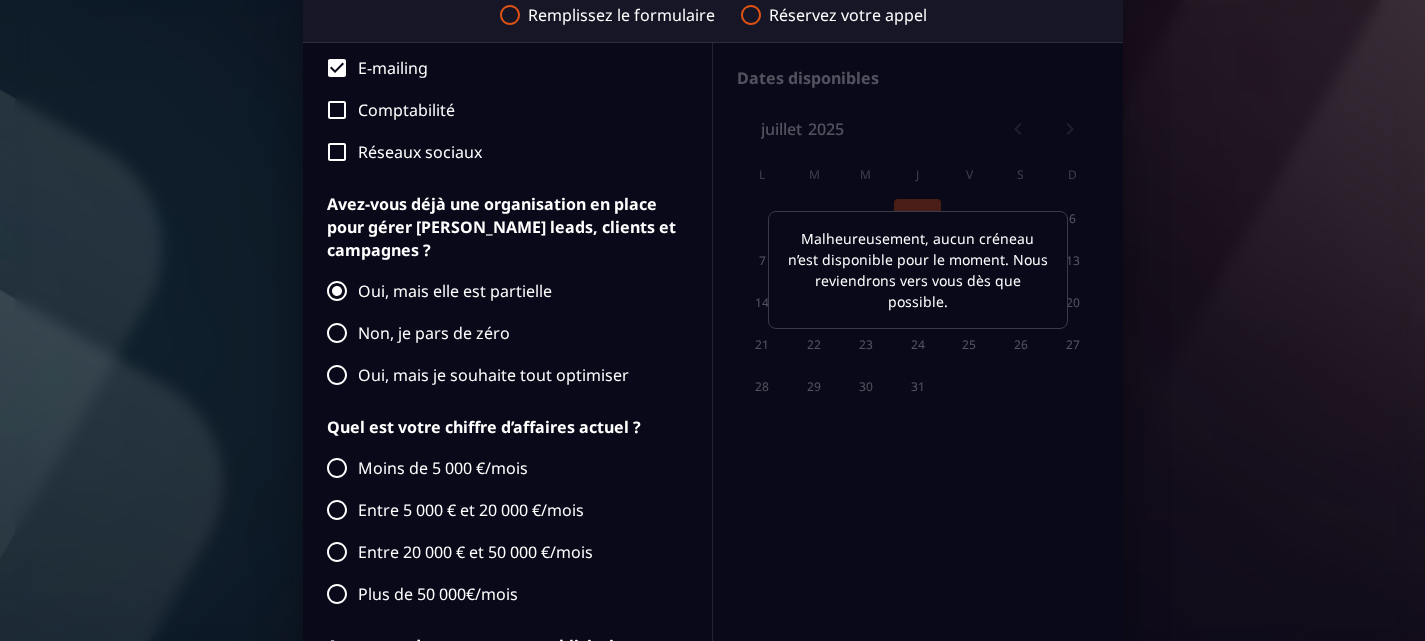 click on "Moins de 5 000 €/mois" at bounding box center (502, 469) 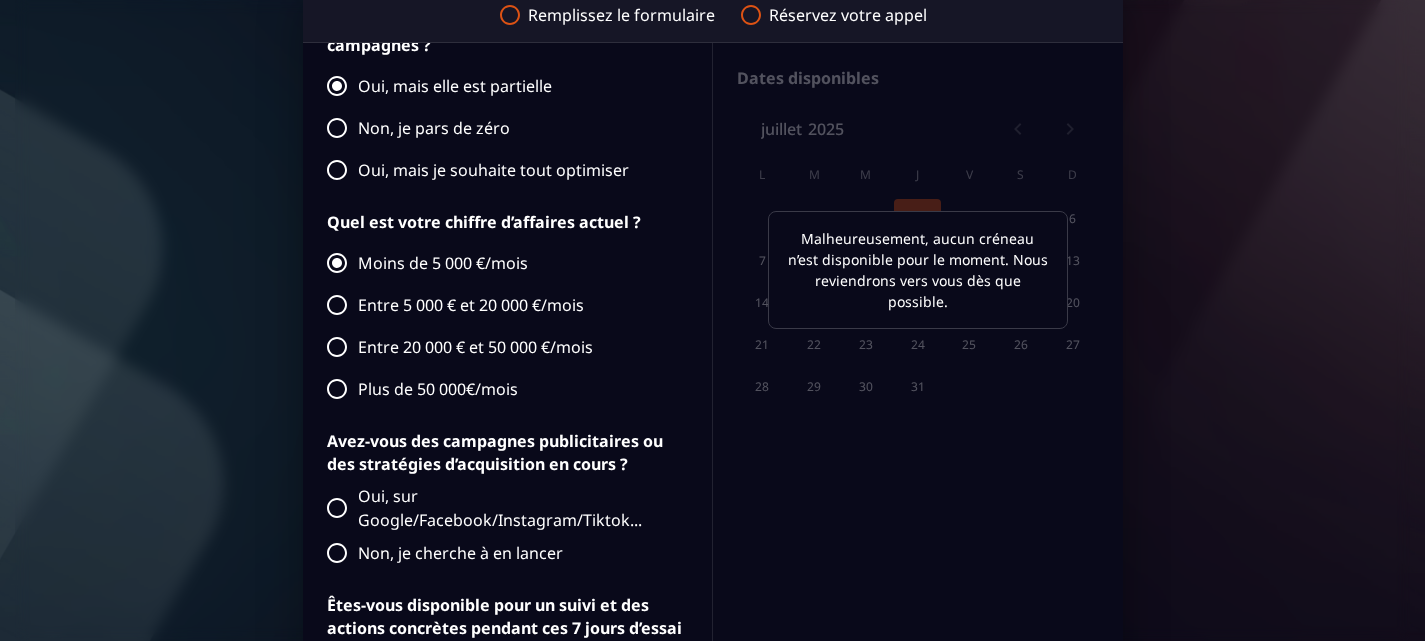 scroll, scrollTop: 1111, scrollLeft: 0, axis: vertical 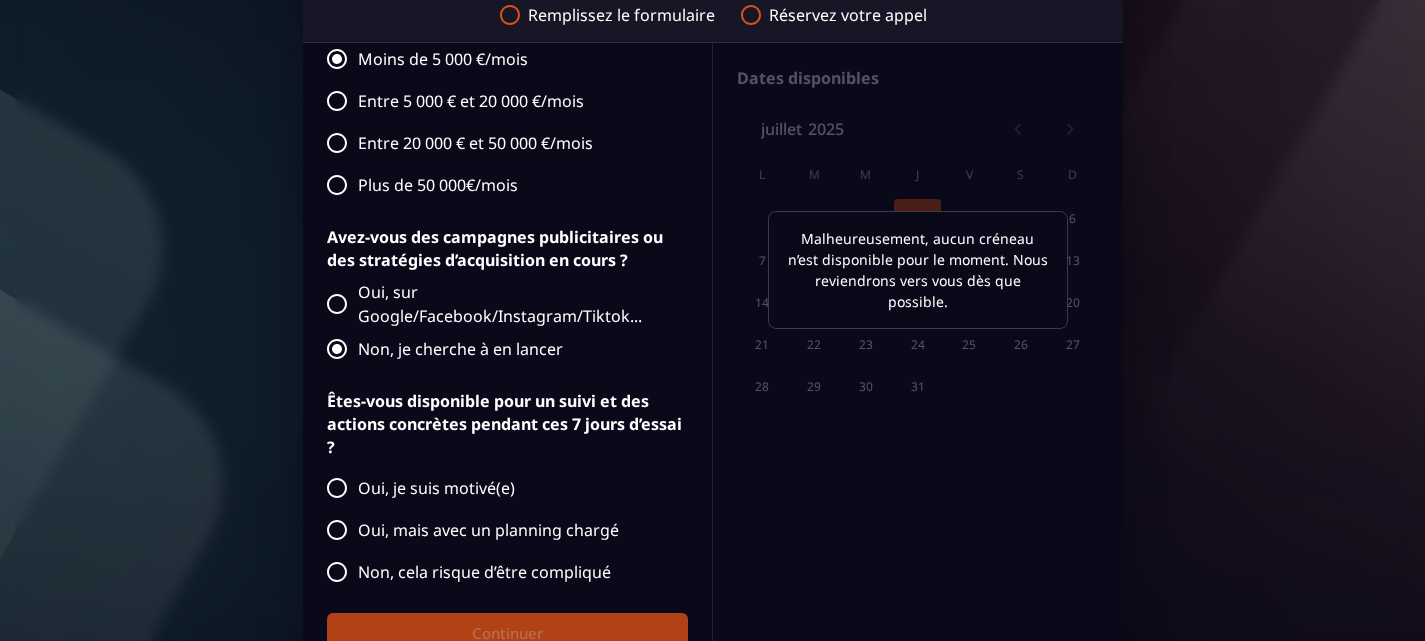click on "Oui, mais avec un planning chargé" at bounding box center (502, 531) 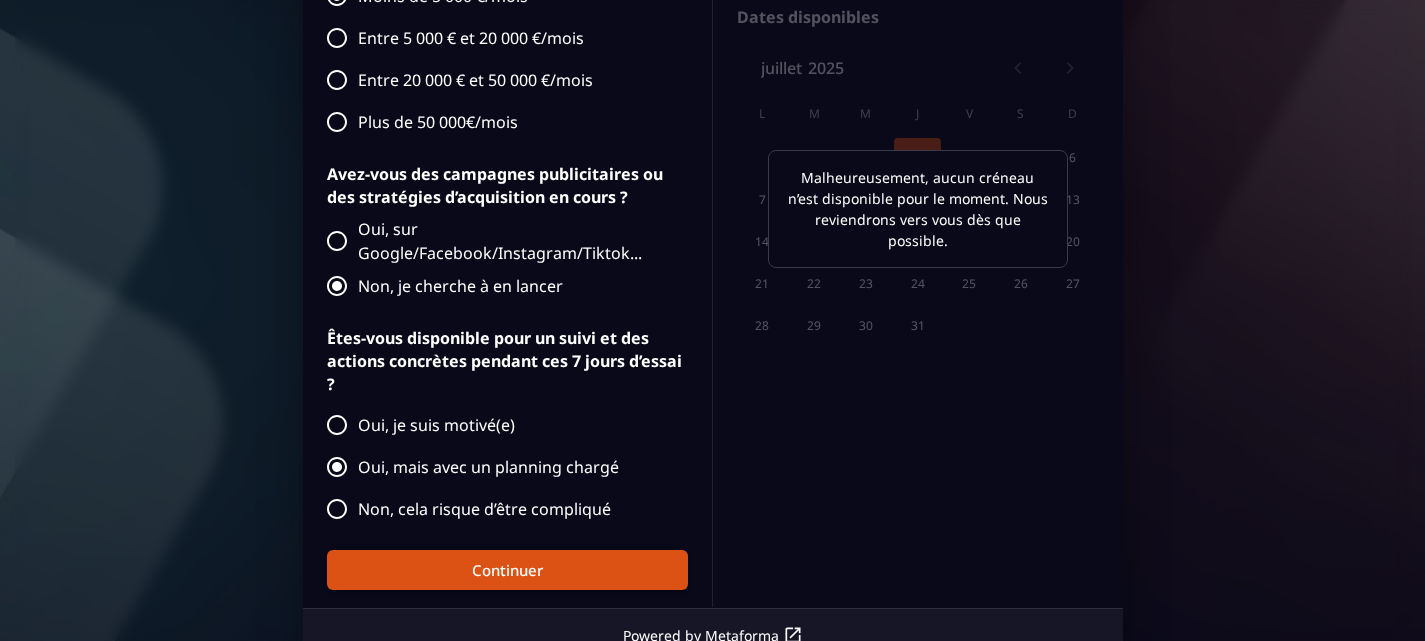 scroll, scrollTop: 418, scrollLeft: 0, axis: vertical 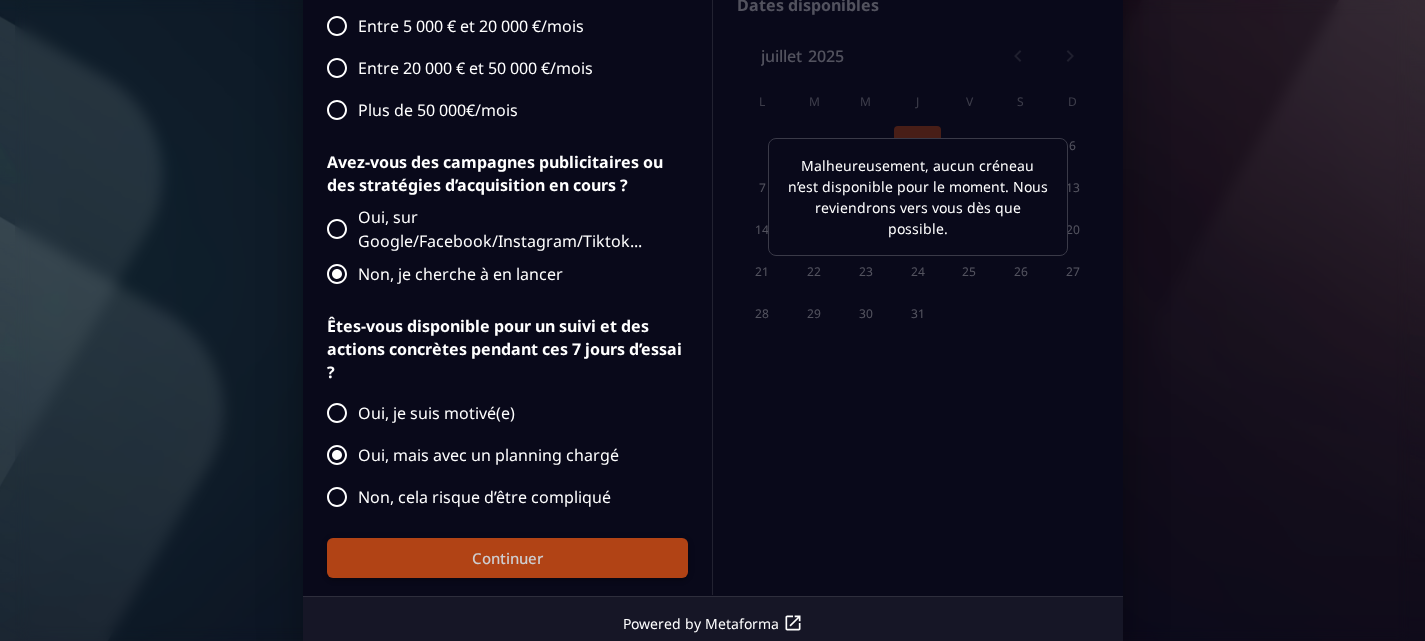 click on "Continuer" at bounding box center [507, 559] 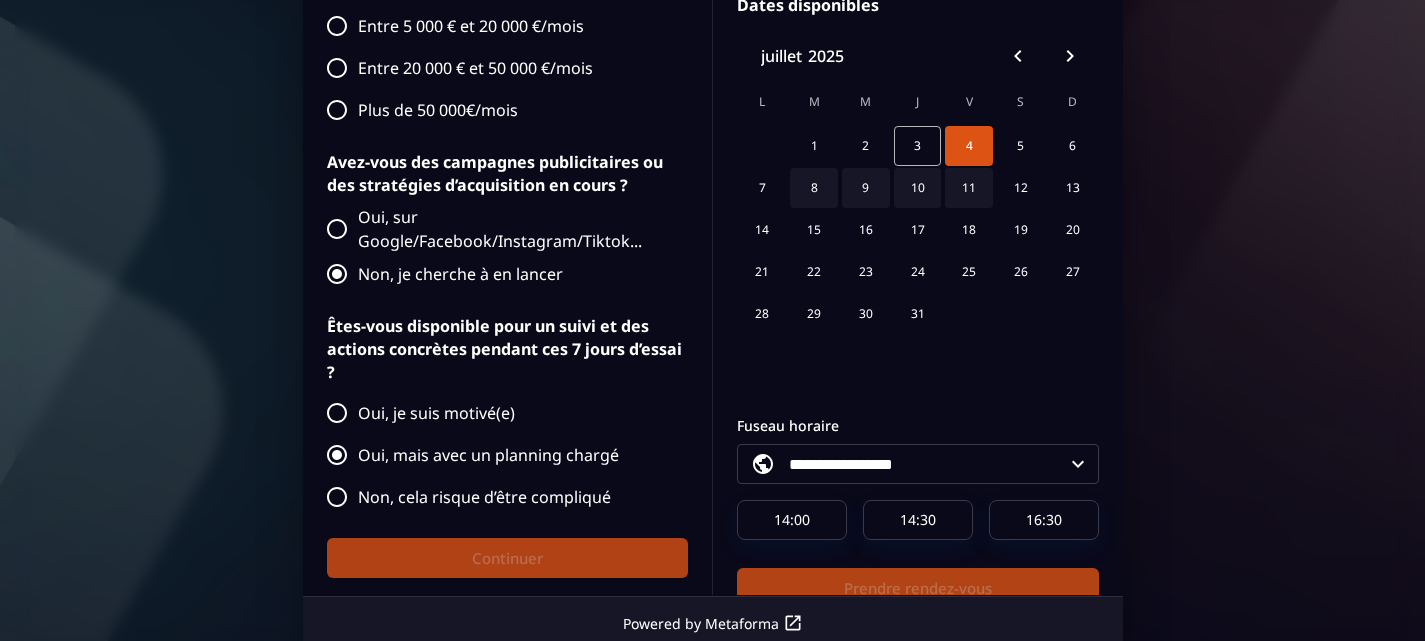 scroll, scrollTop: 53, scrollLeft: 0, axis: vertical 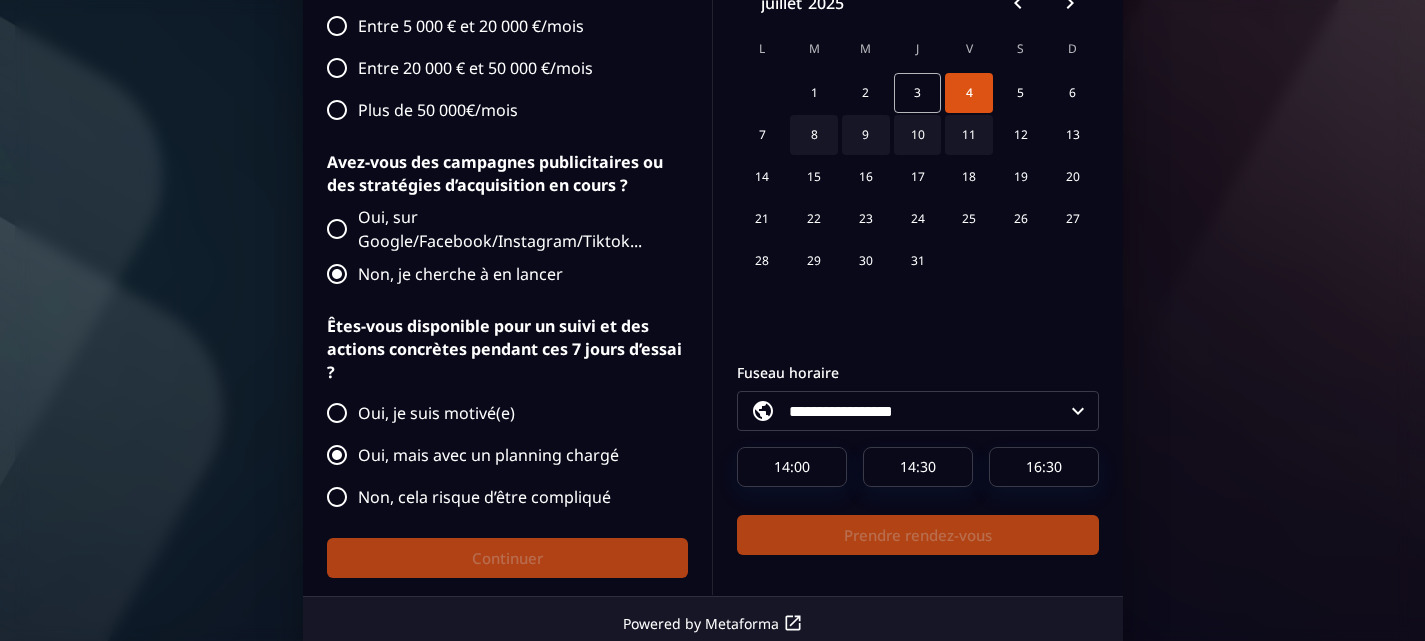 click on "4" at bounding box center (969, 94) 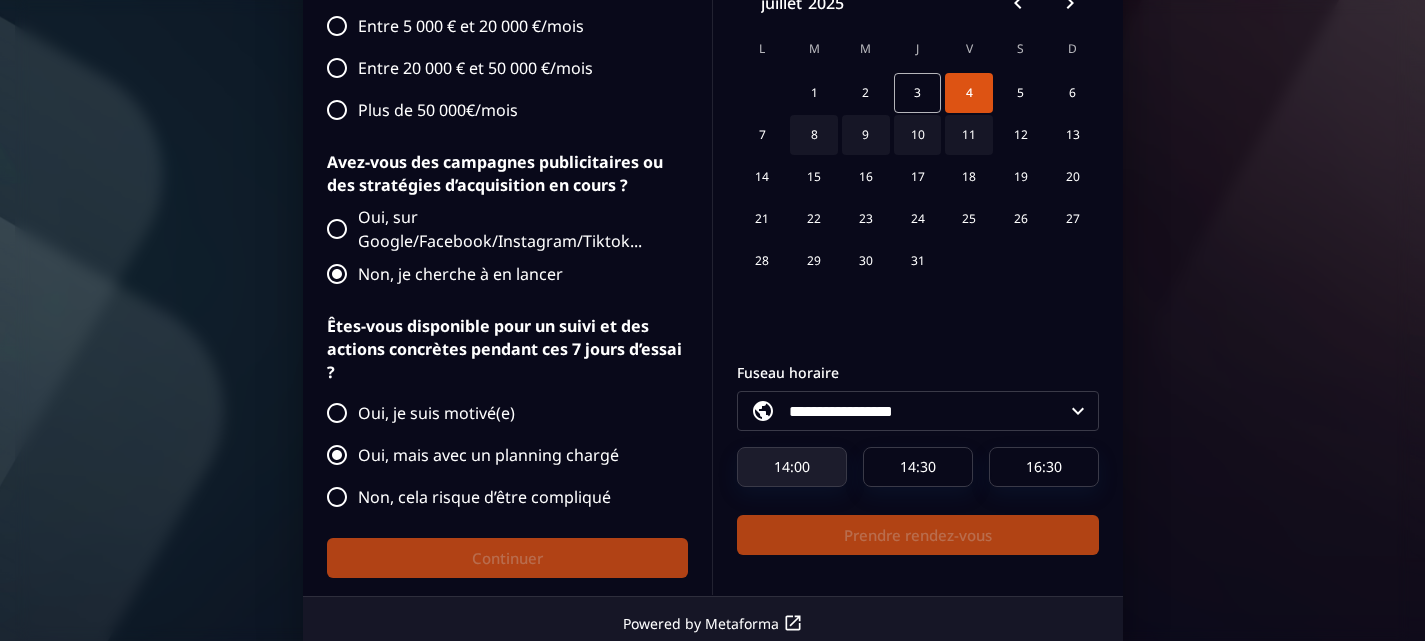 click on "14:00" at bounding box center [792, 468] 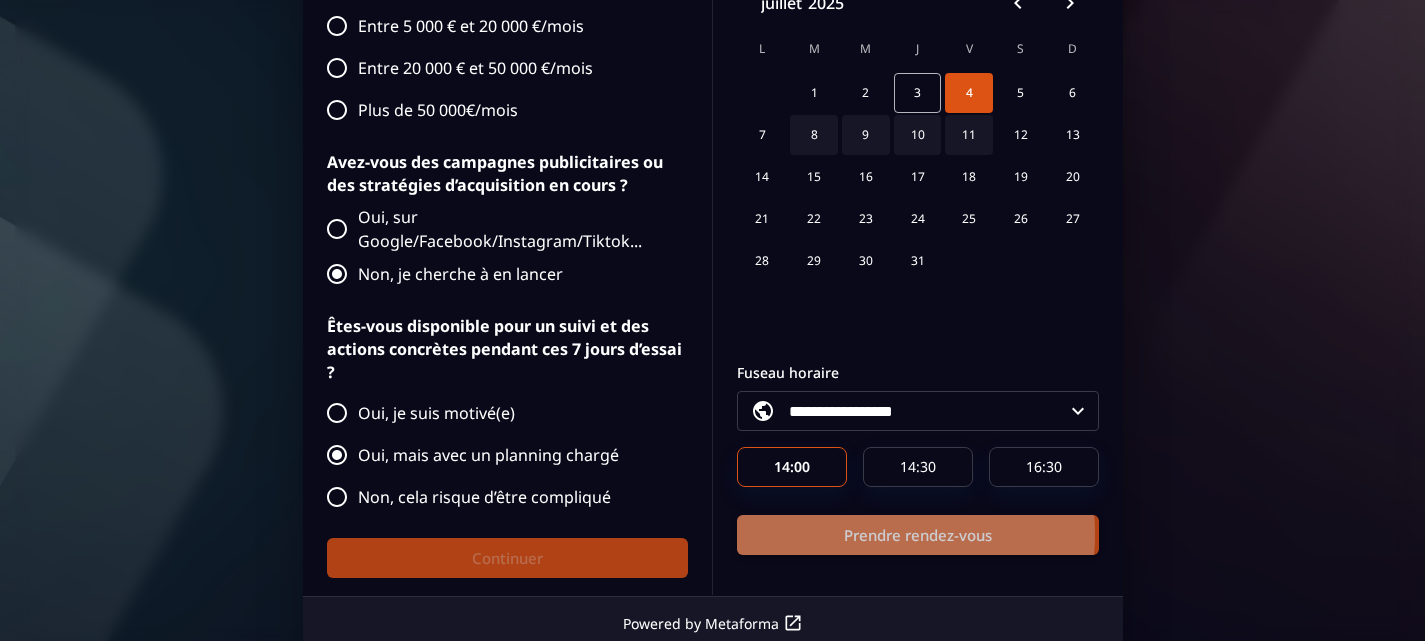 click on "Prendre rendez-vous" at bounding box center [918, 536] 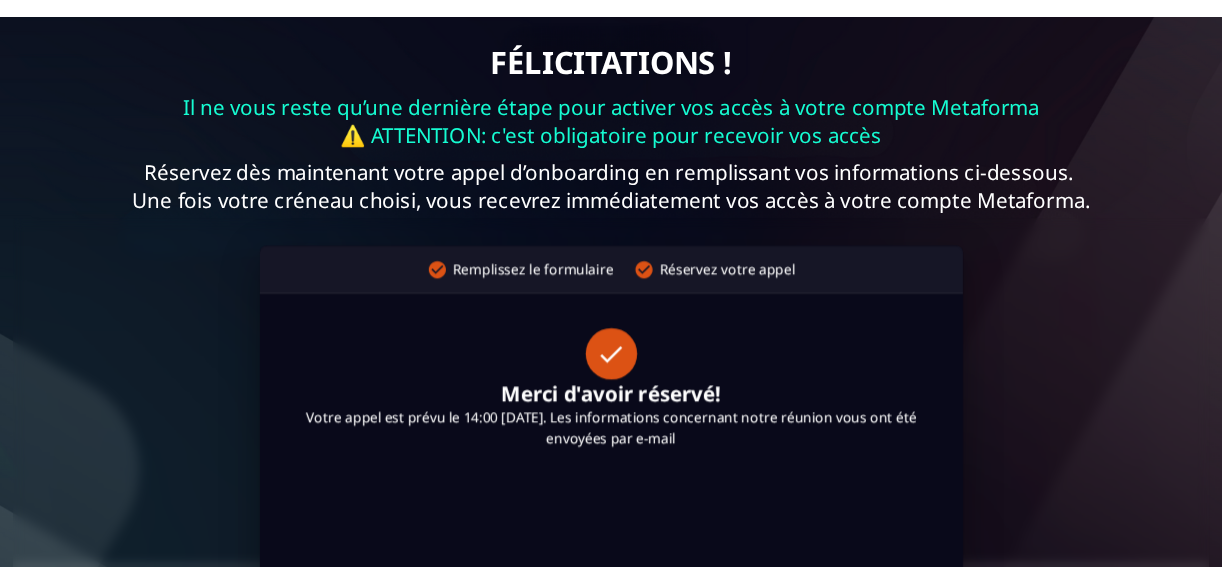 scroll, scrollTop: 0, scrollLeft: 0, axis: both 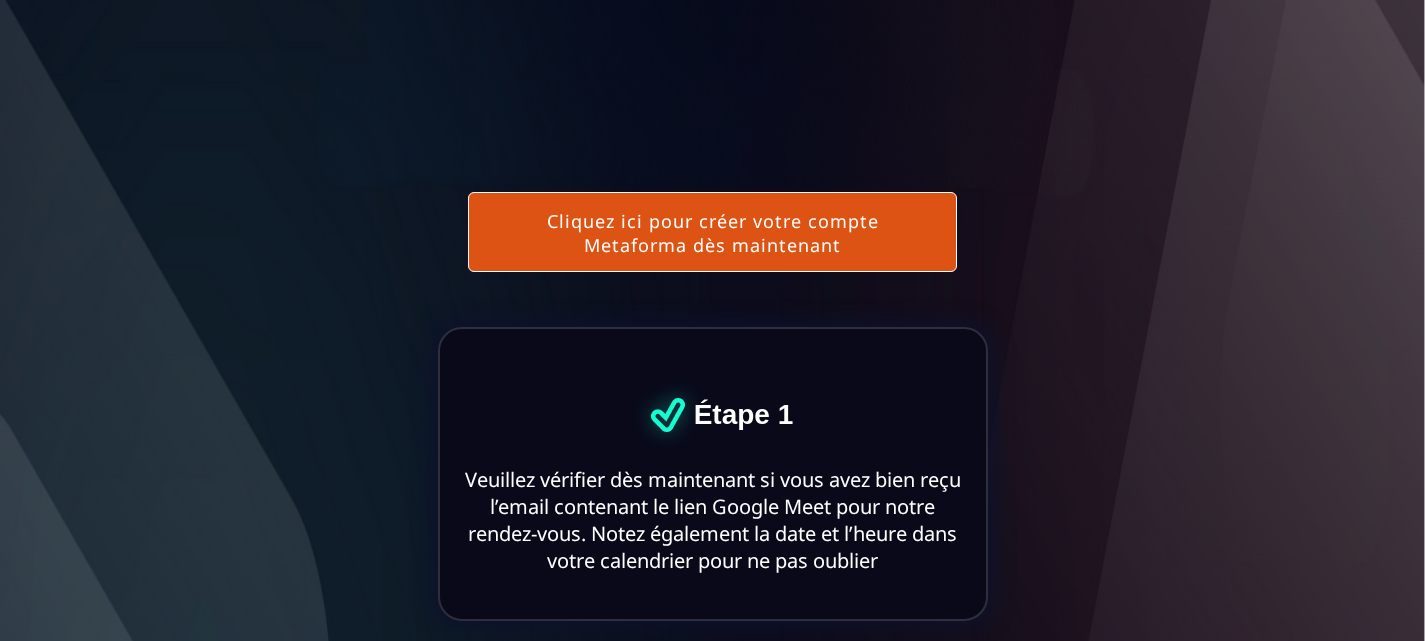 click on "Cliquez ici pour créer votre compte Metaforma dès maintenant" at bounding box center [712, 232] 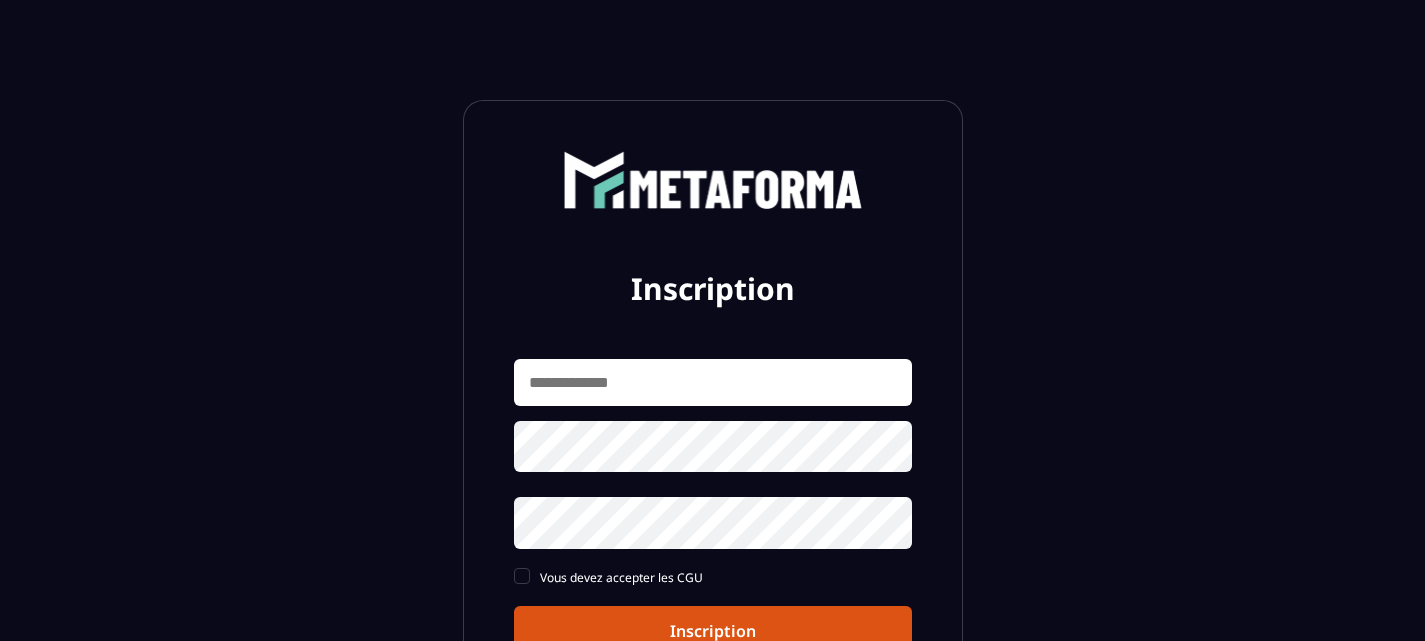scroll, scrollTop: 0, scrollLeft: 0, axis: both 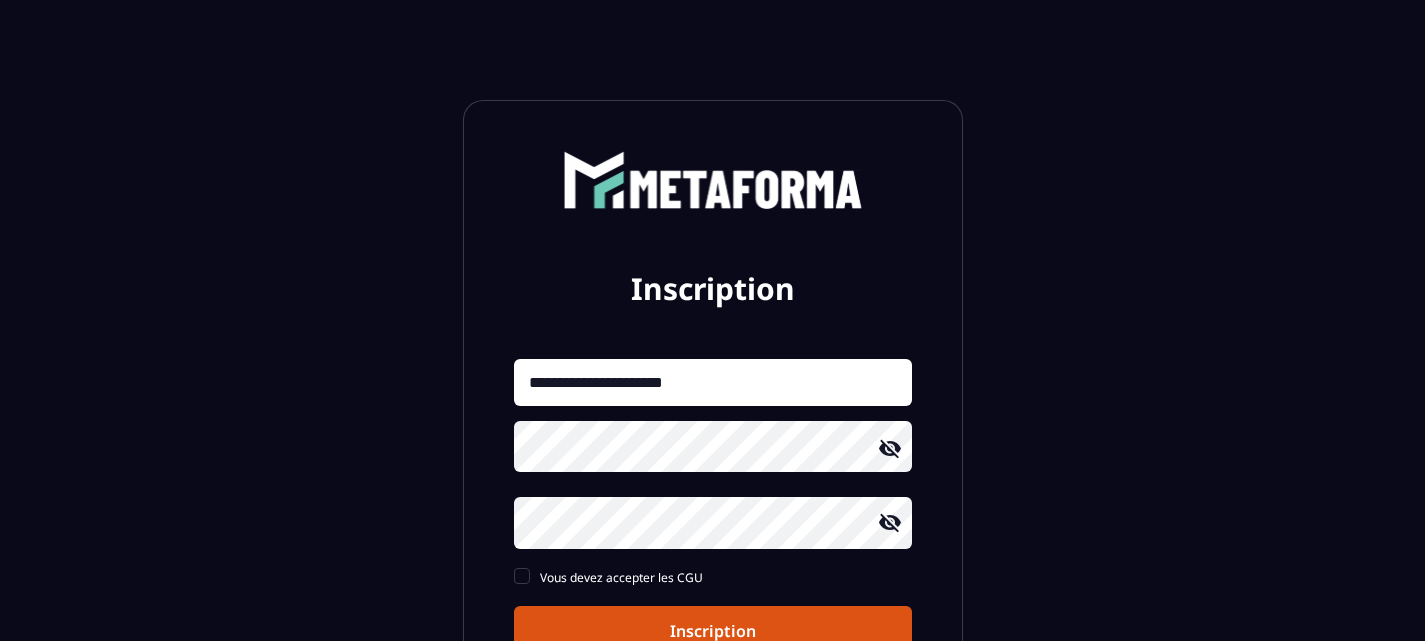click on "**********" at bounding box center [713, 492] 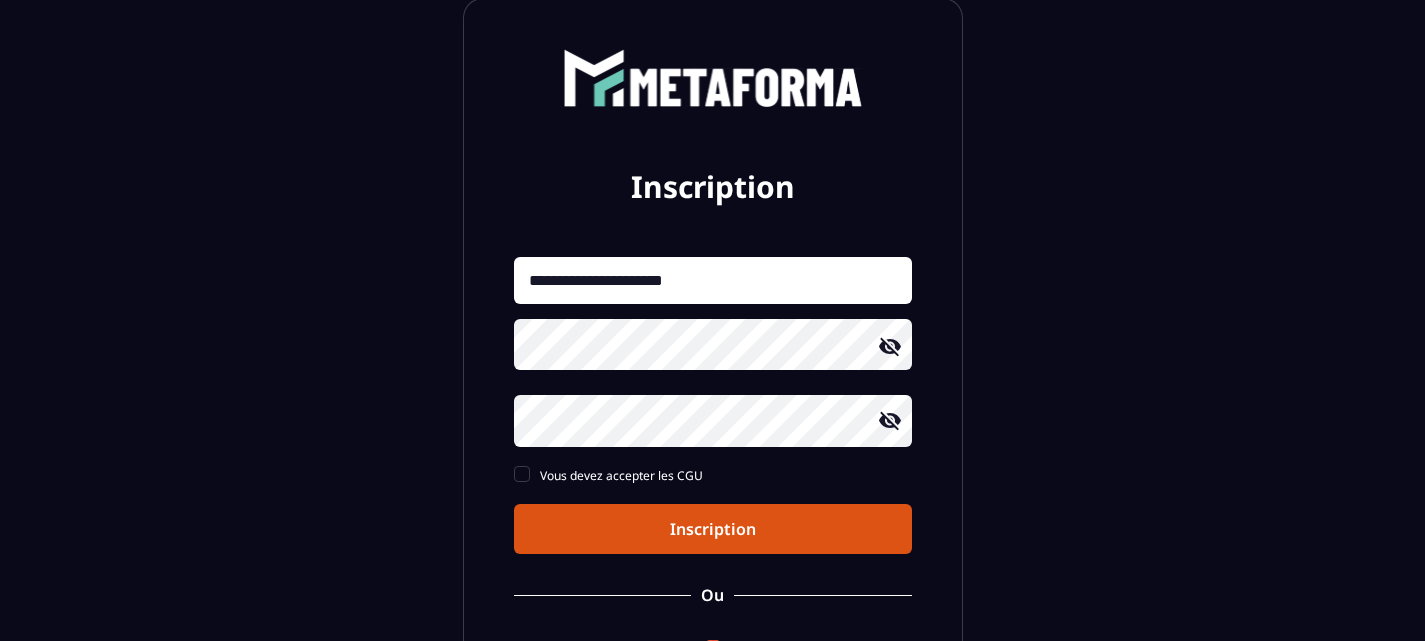 scroll, scrollTop: 103, scrollLeft: 0, axis: vertical 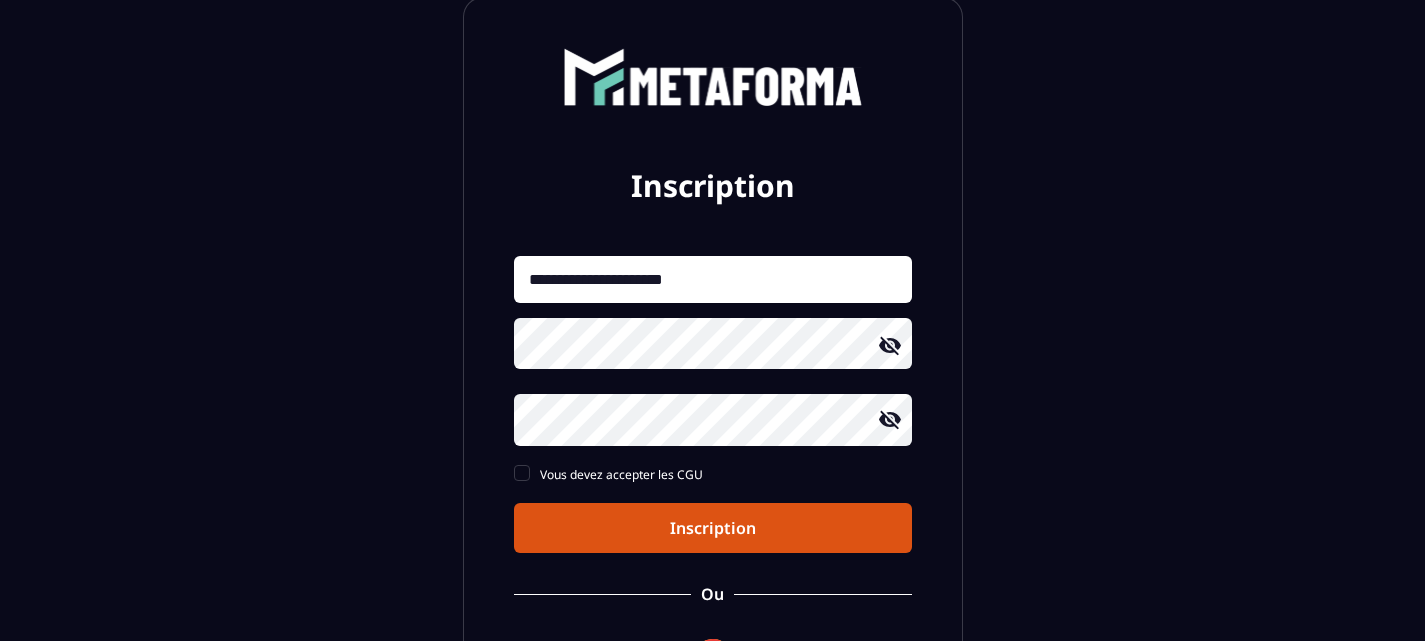 click on "Inscription" at bounding box center (713, 528) 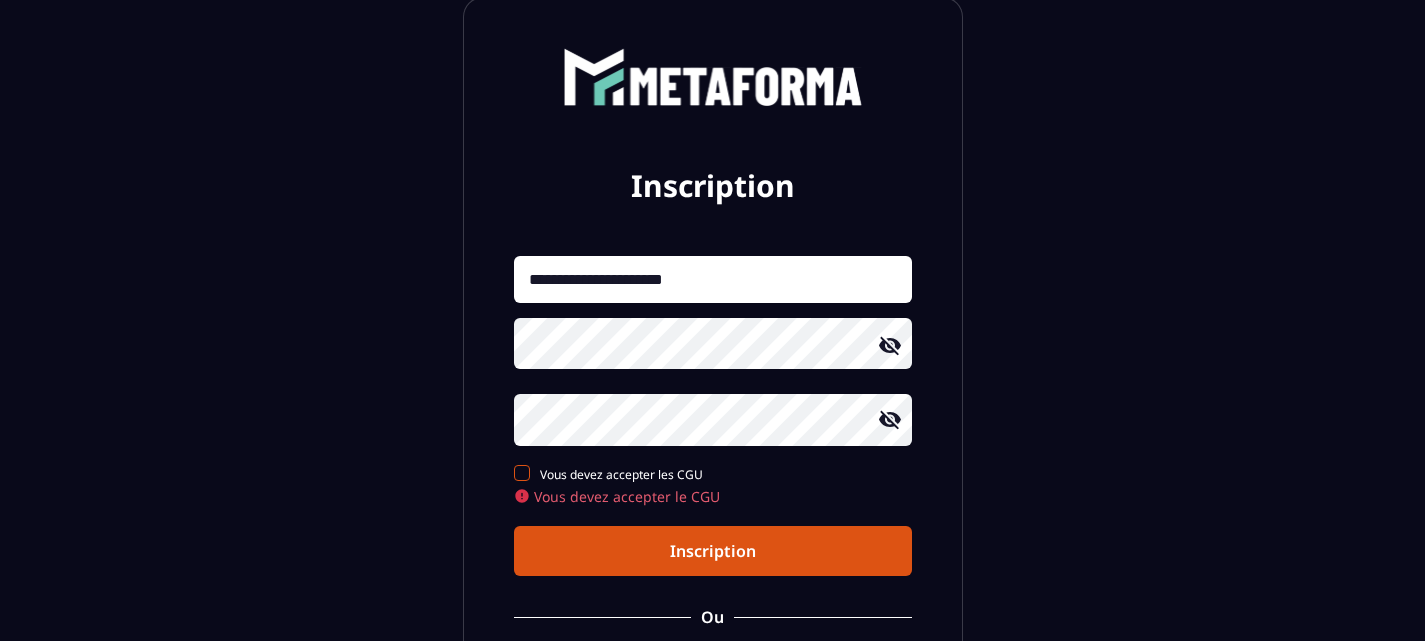 click at bounding box center [522, 473] 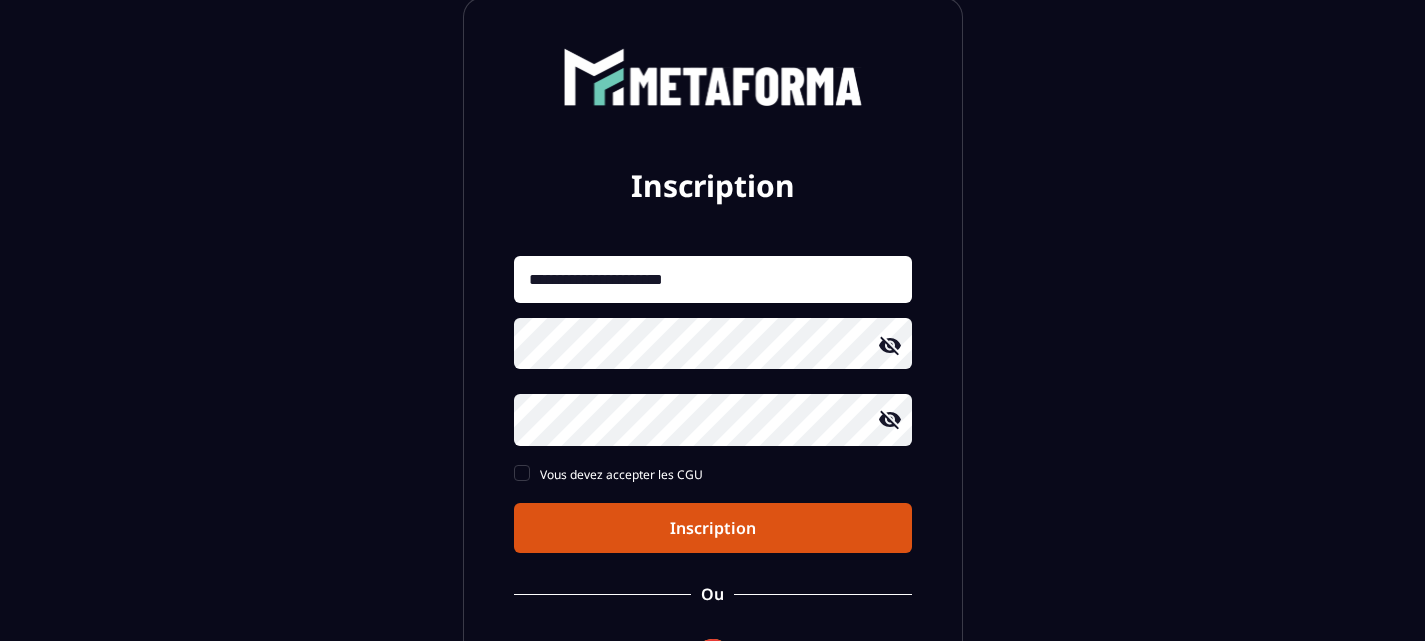 click on "Inscription" at bounding box center [713, 528] 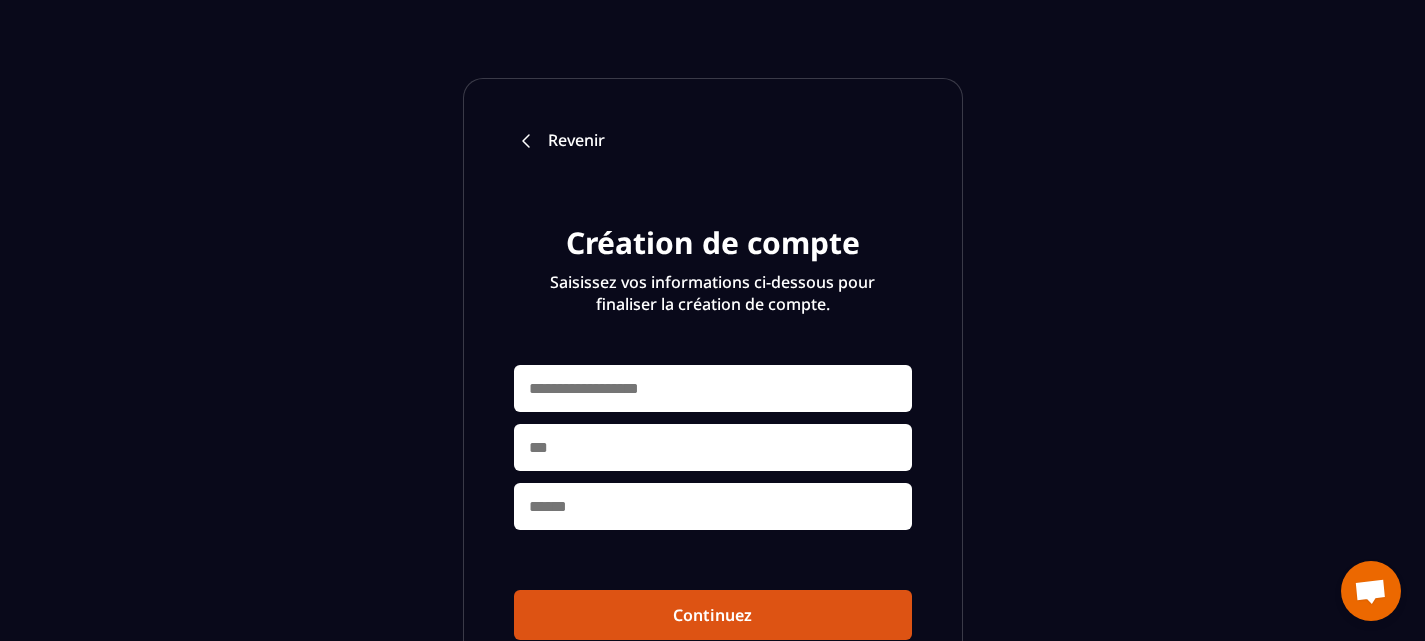 scroll, scrollTop: 0, scrollLeft: 0, axis: both 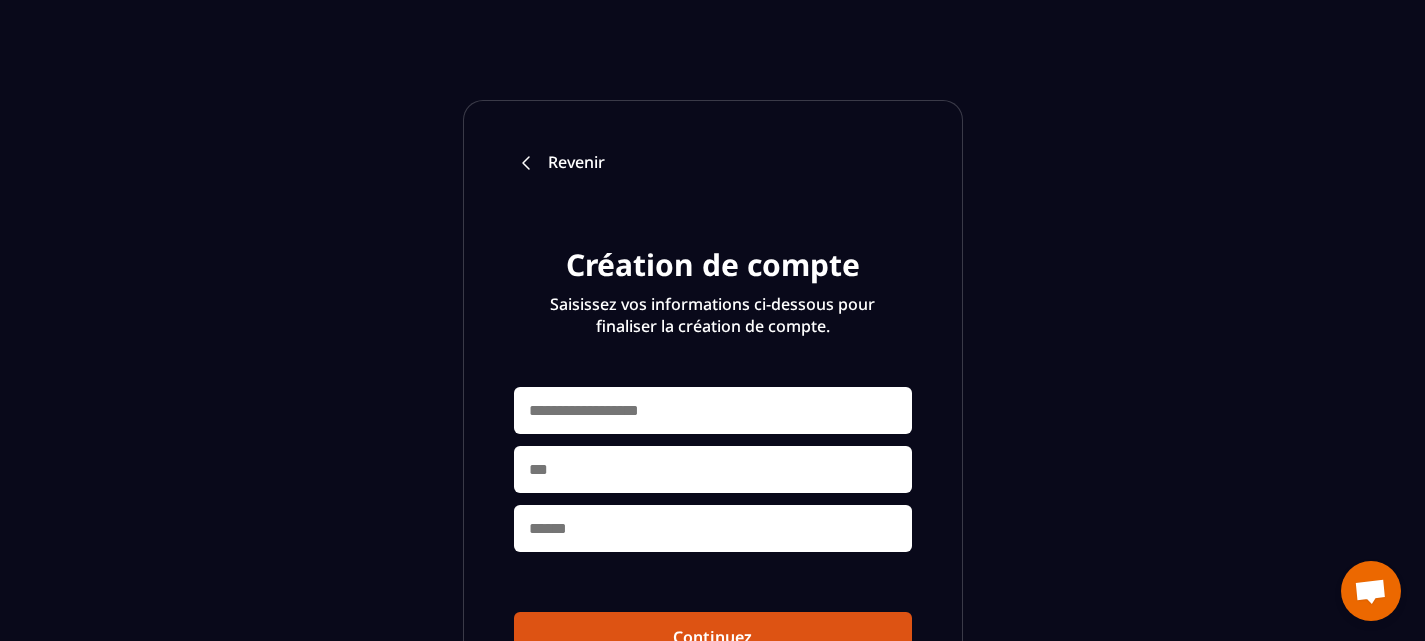 click on "Revenir Création de compte Saisissez vos informations ci-dessous pour finaliser la création de compte. Continuez" at bounding box center [713, 406] 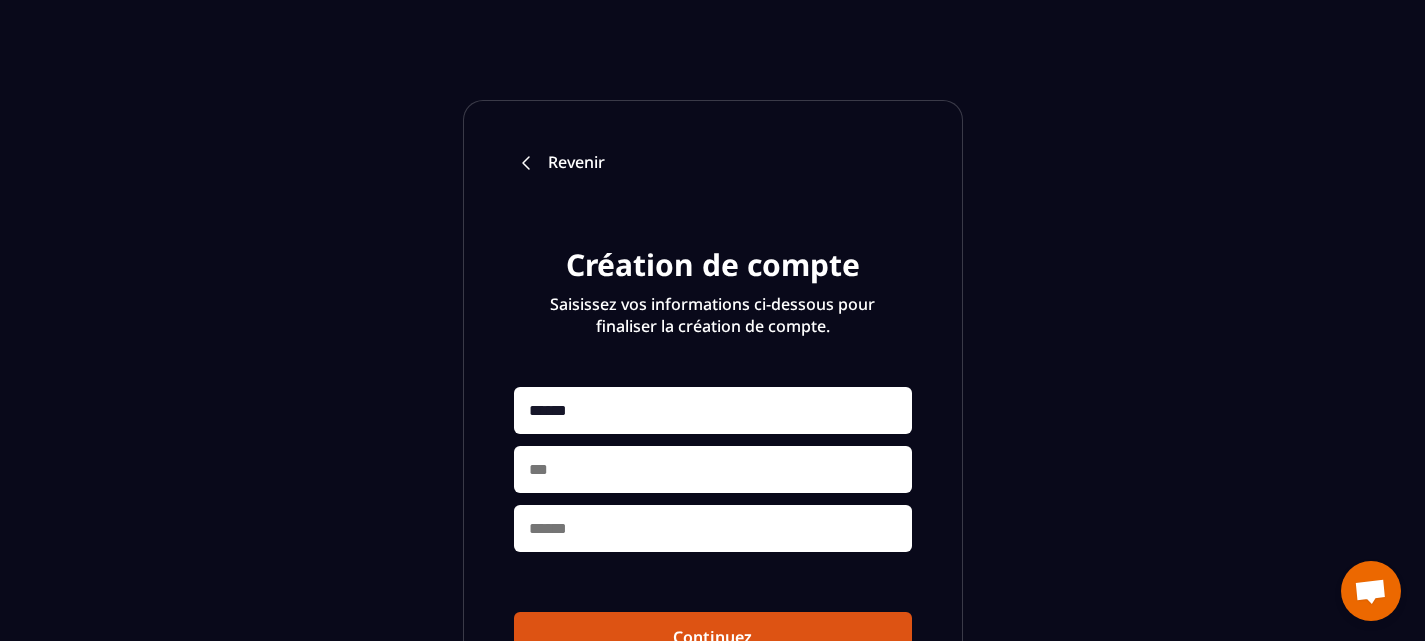 type on "******" 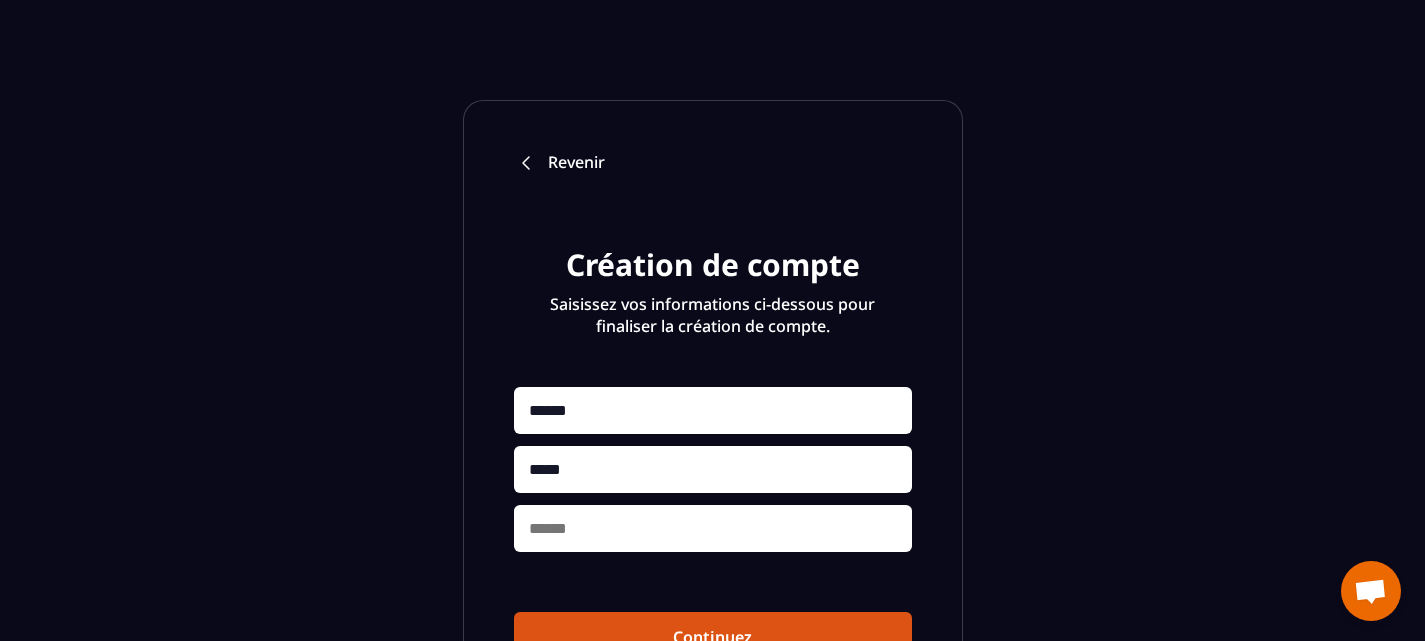 type on "******" 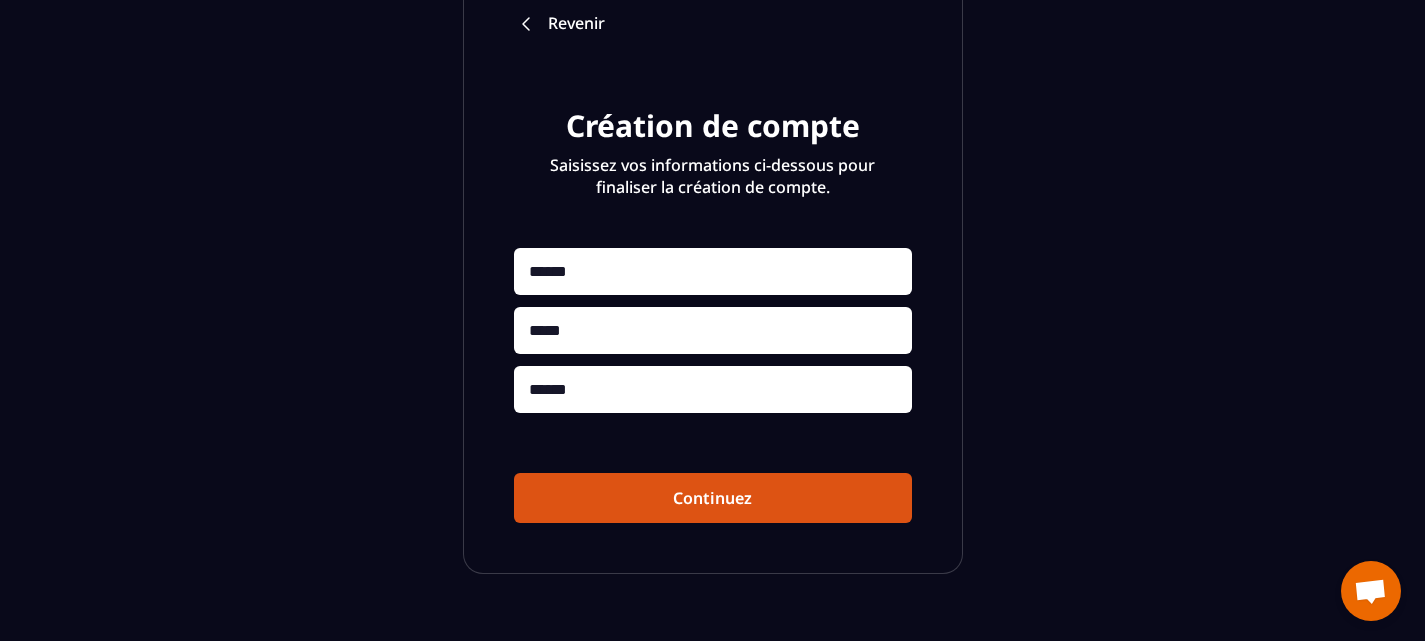 scroll, scrollTop: 140, scrollLeft: 0, axis: vertical 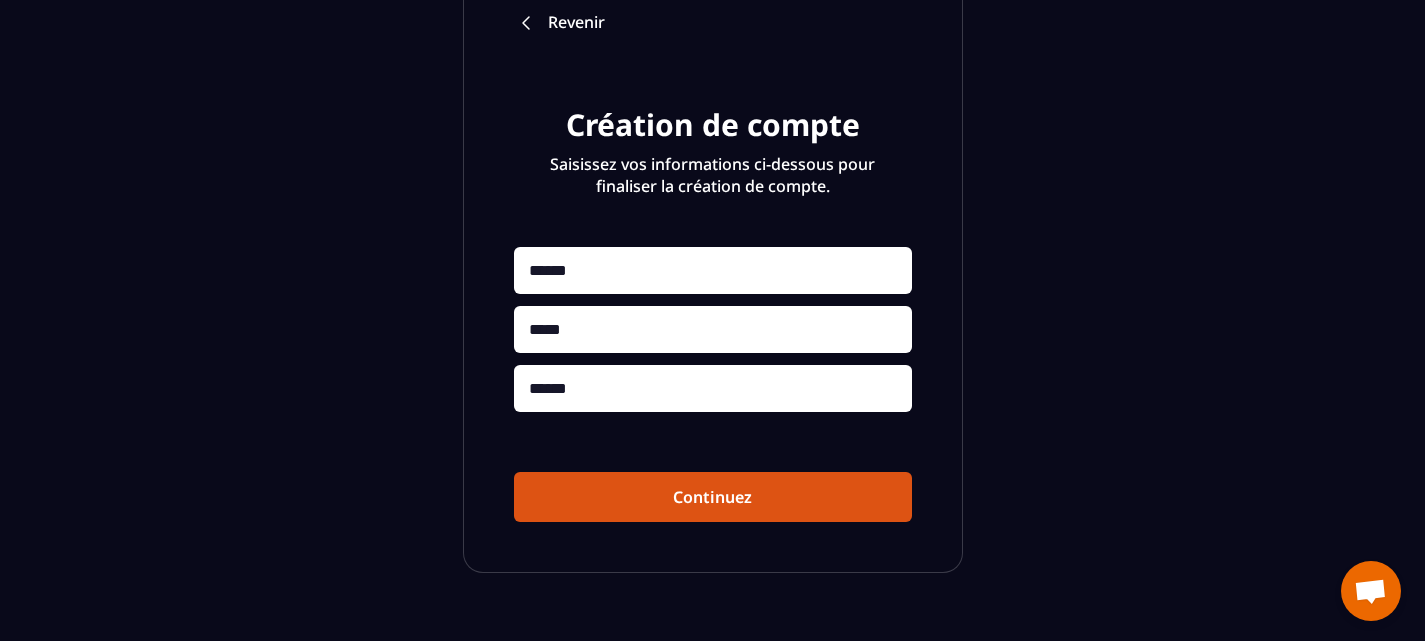 click on "Continuez" at bounding box center [713, 497] 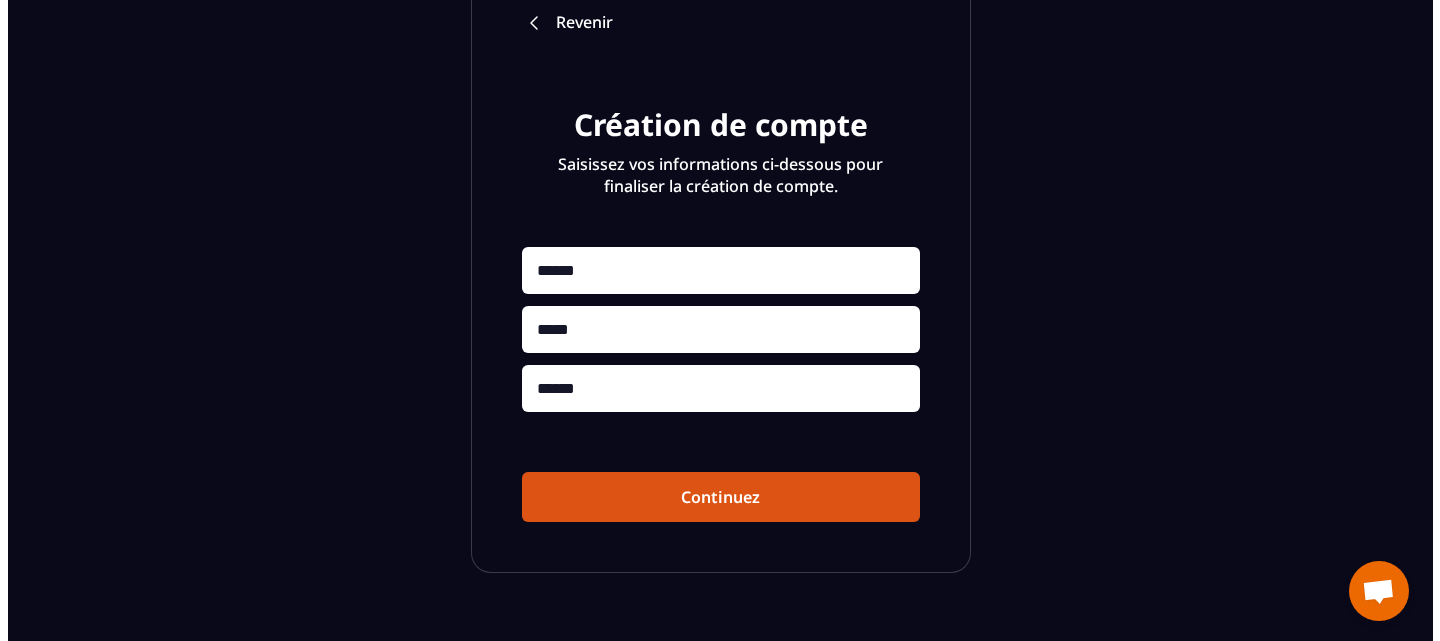 scroll, scrollTop: 0, scrollLeft: 0, axis: both 